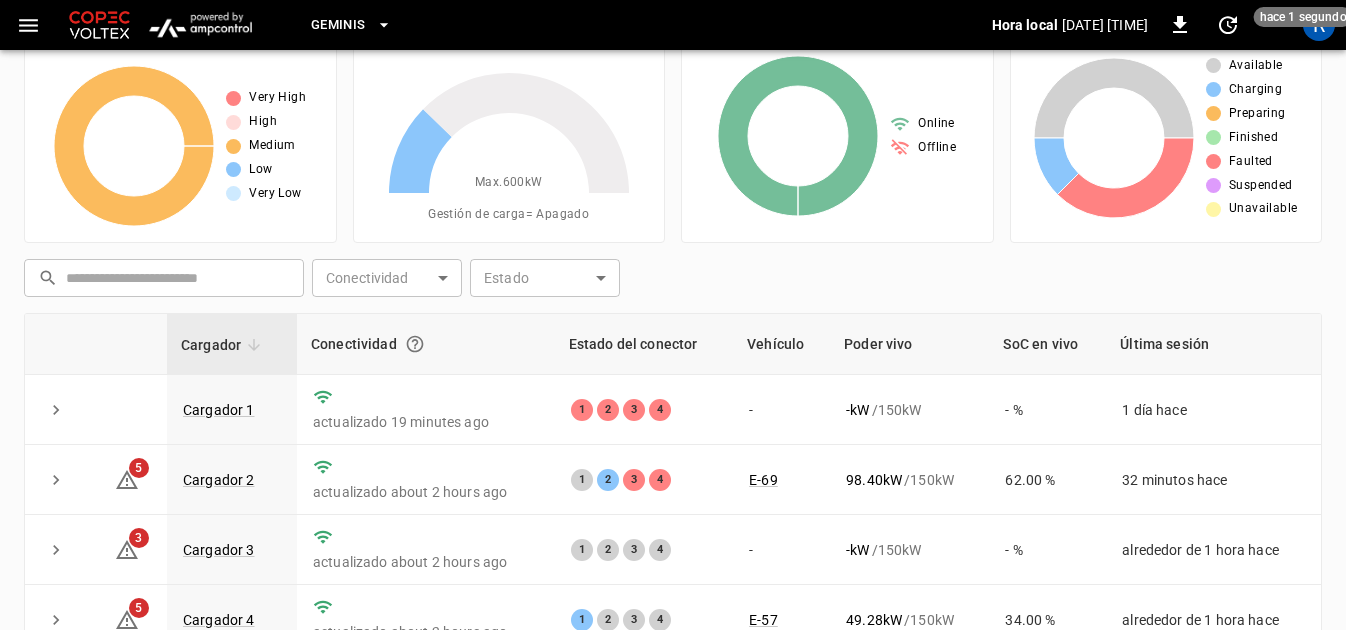 scroll, scrollTop: 100, scrollLeft: 0, axis: vertical 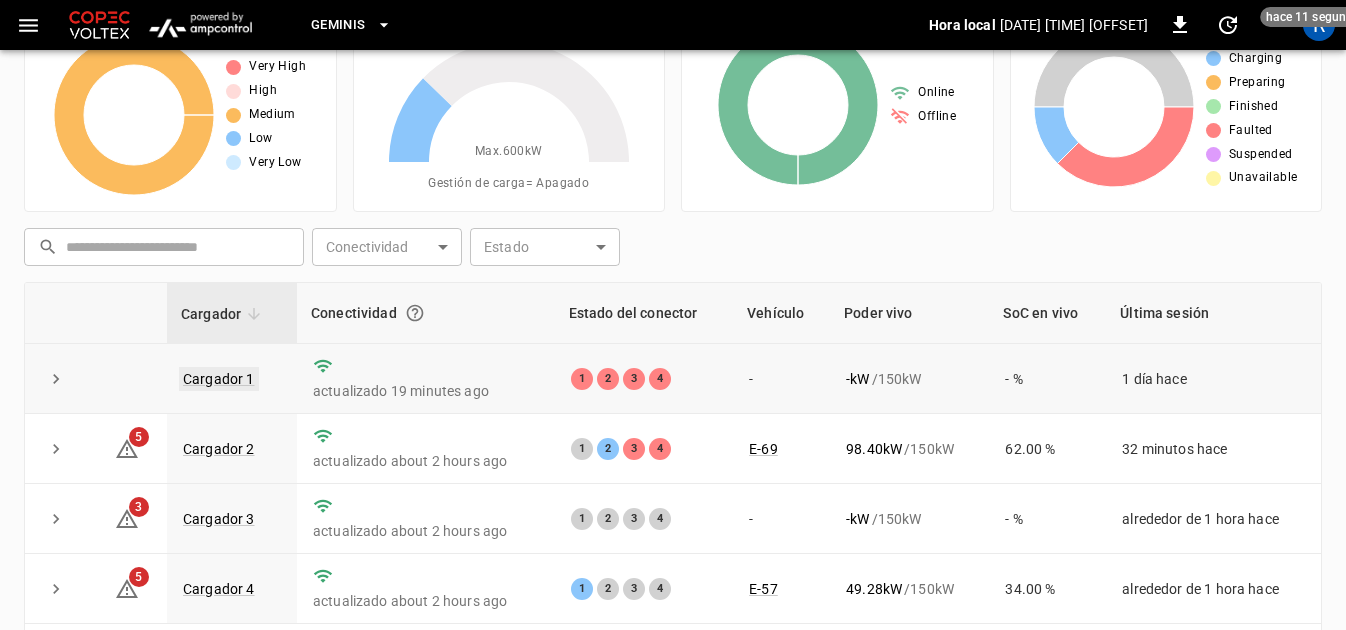 click on "Cargador 1" at bounding box center [219, 379] 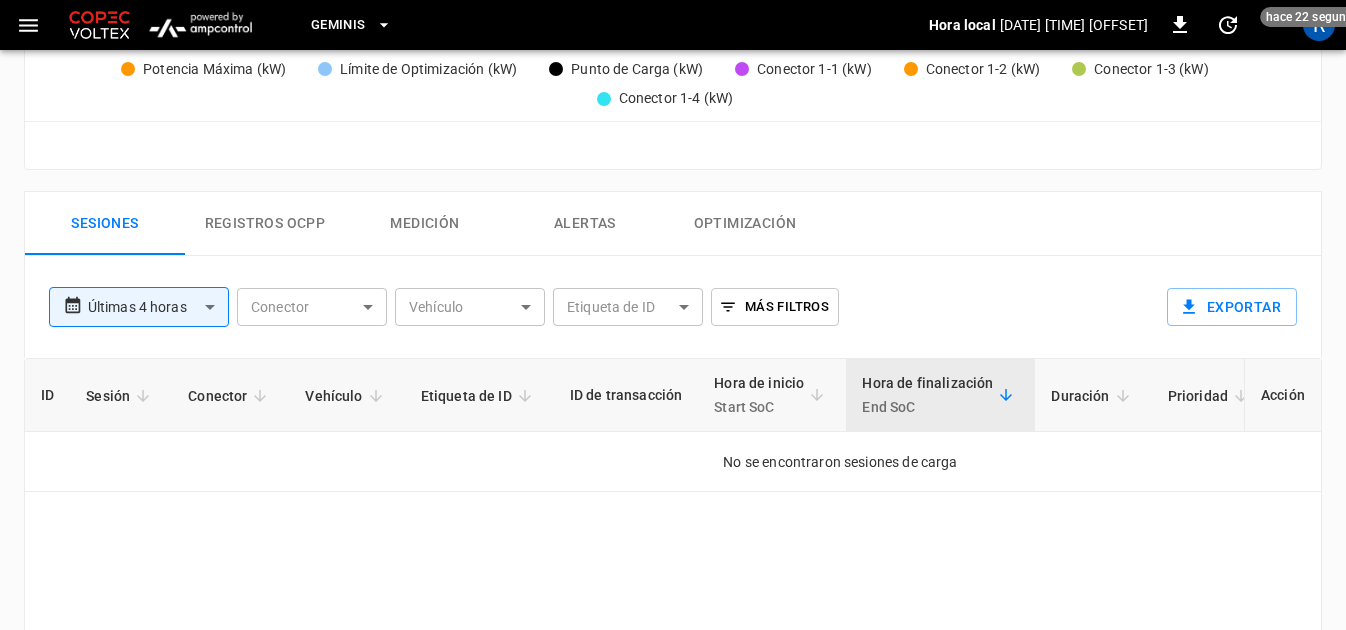 scroll, scrollTop: 900, scrollLeft: 0, axis: vertical 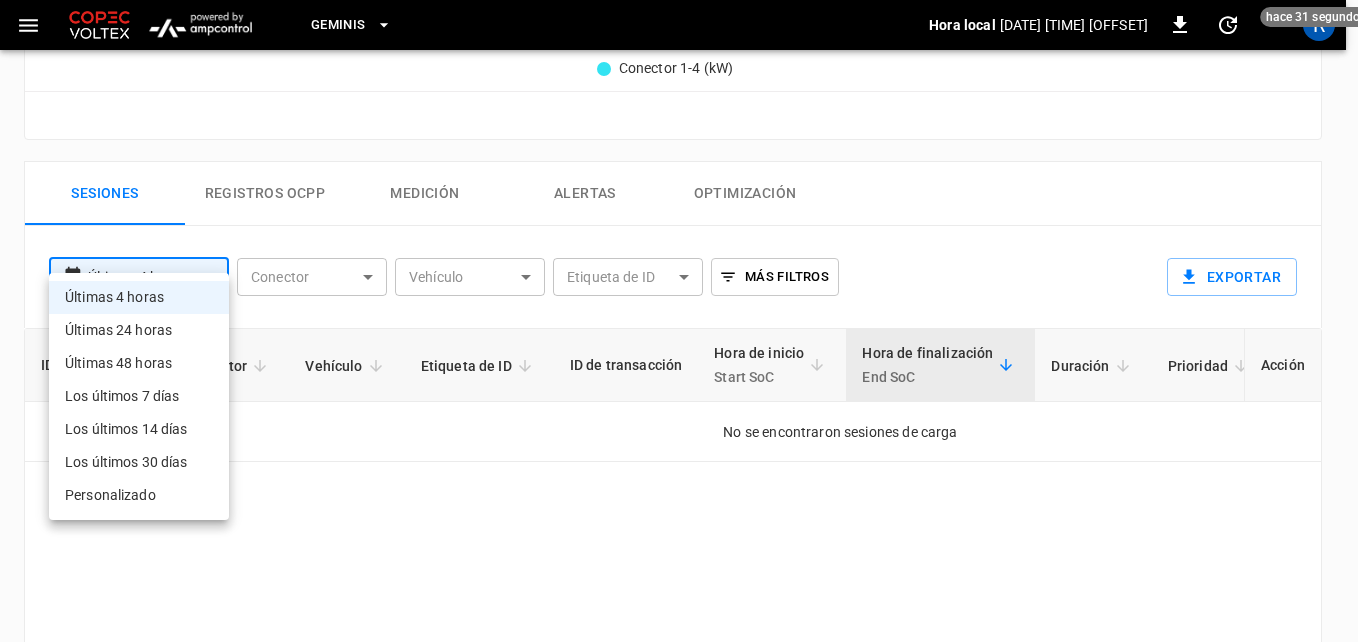 click on "**********" at bounding box center (679, -23) 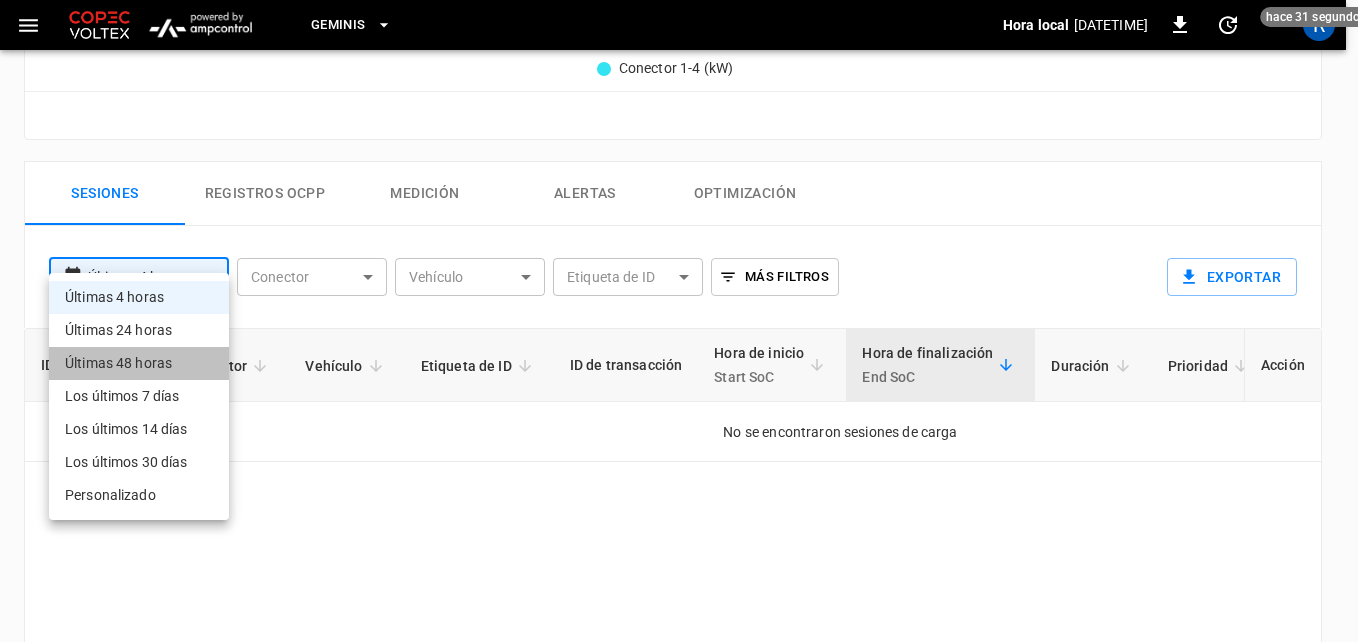 click on "Últimas 48 horas" at bounding box center [139, 363] 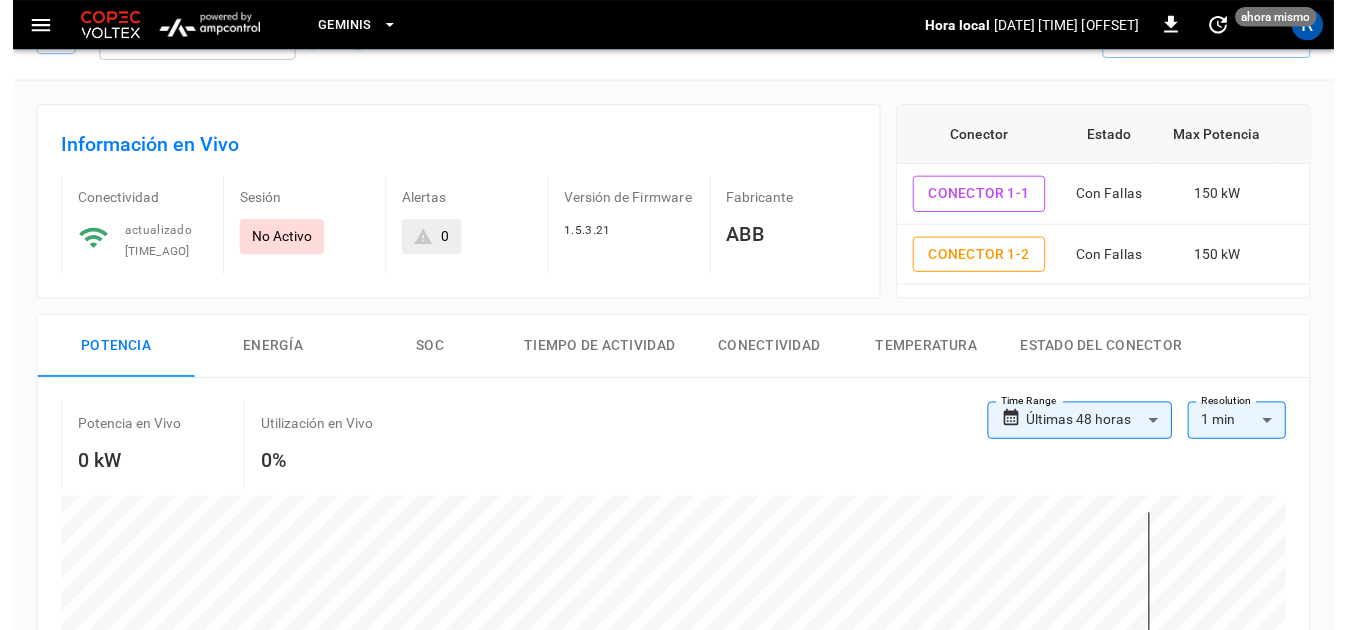 scroll, scrollTop: 0, scrollLeft: 0, axis: both 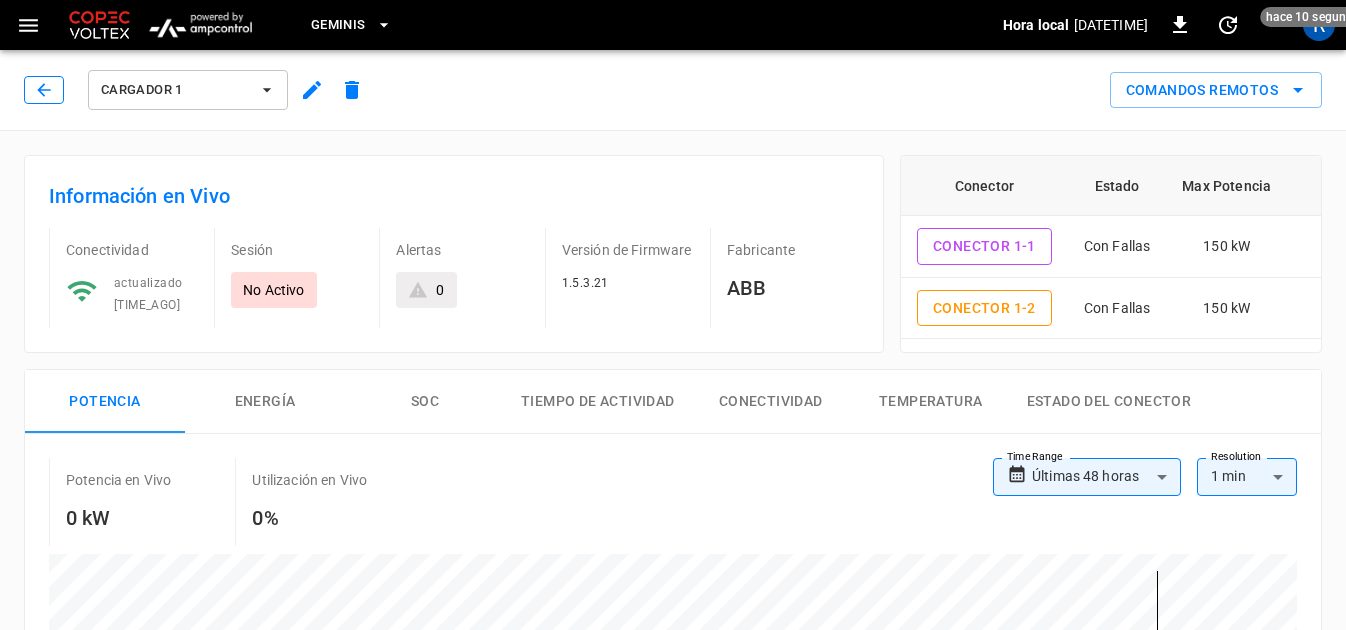 click 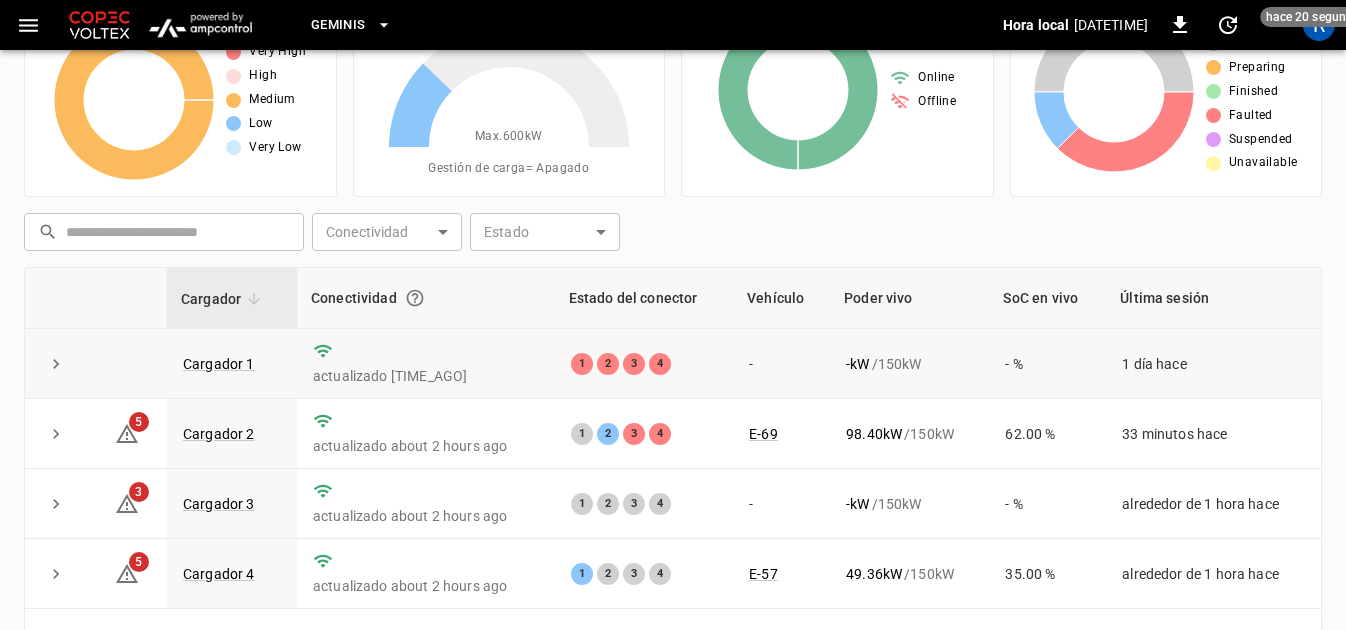 scroll, scrollTop: 0, scrollLeft: 0, axis: both 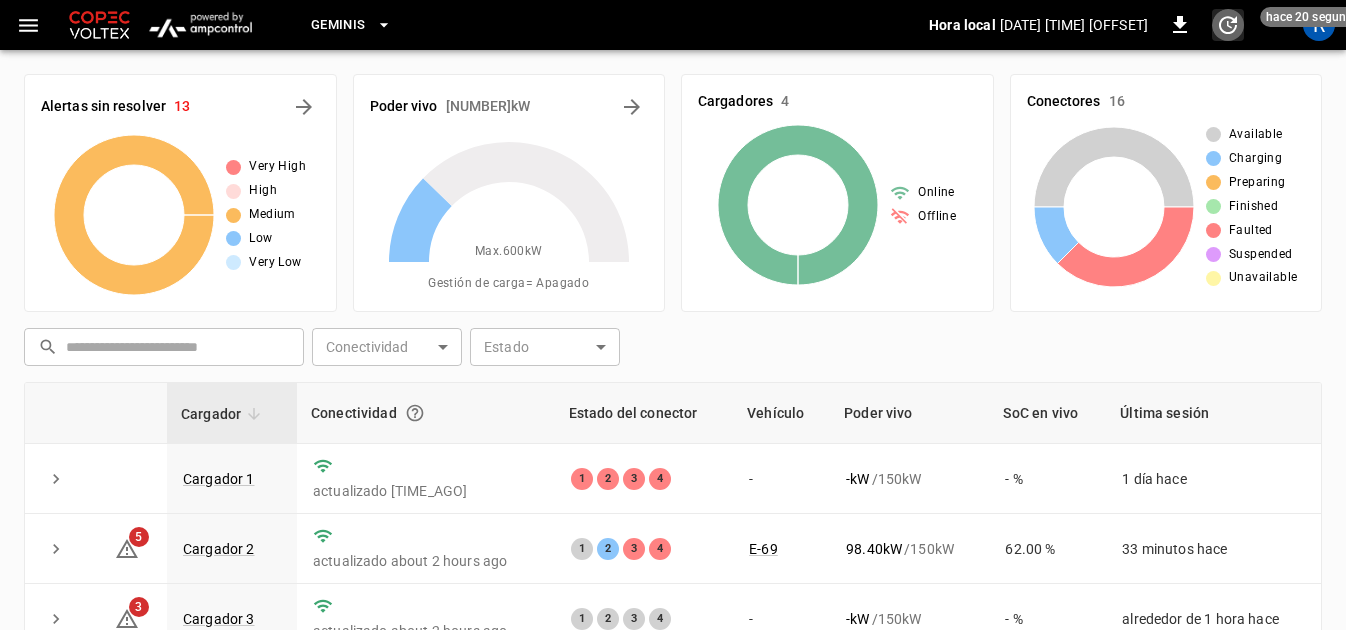 click 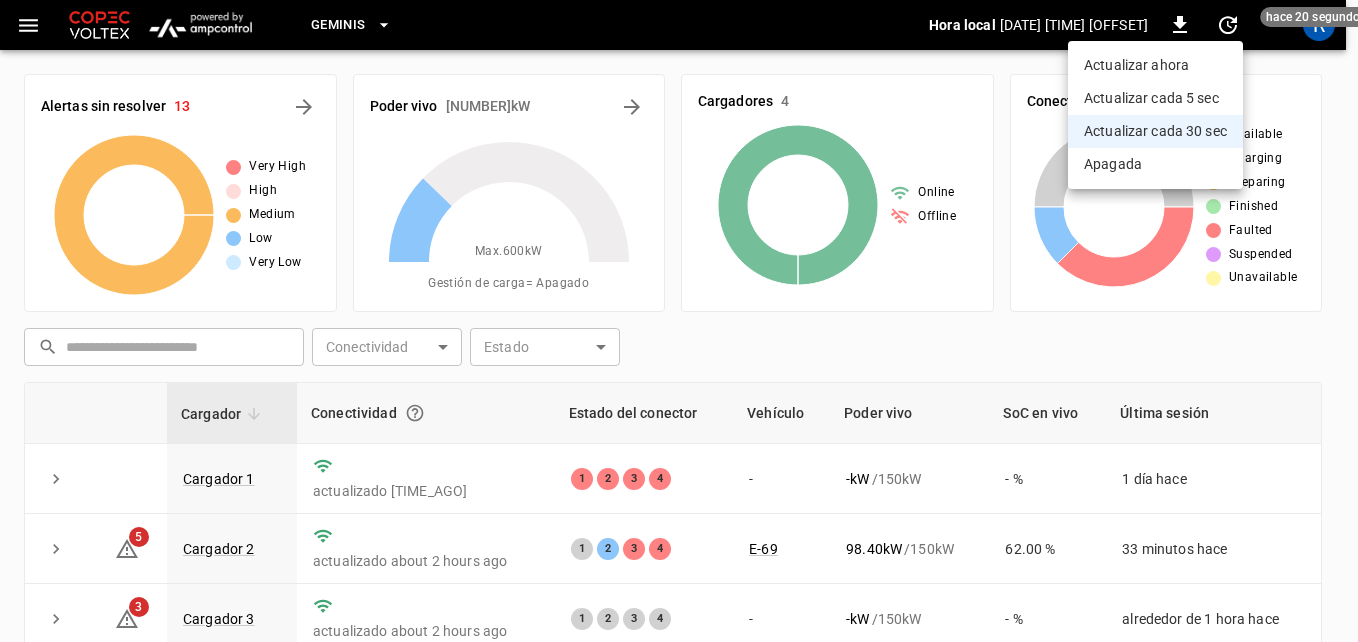 click on "Actualizar ahora" at bounding box center [1155, 65] 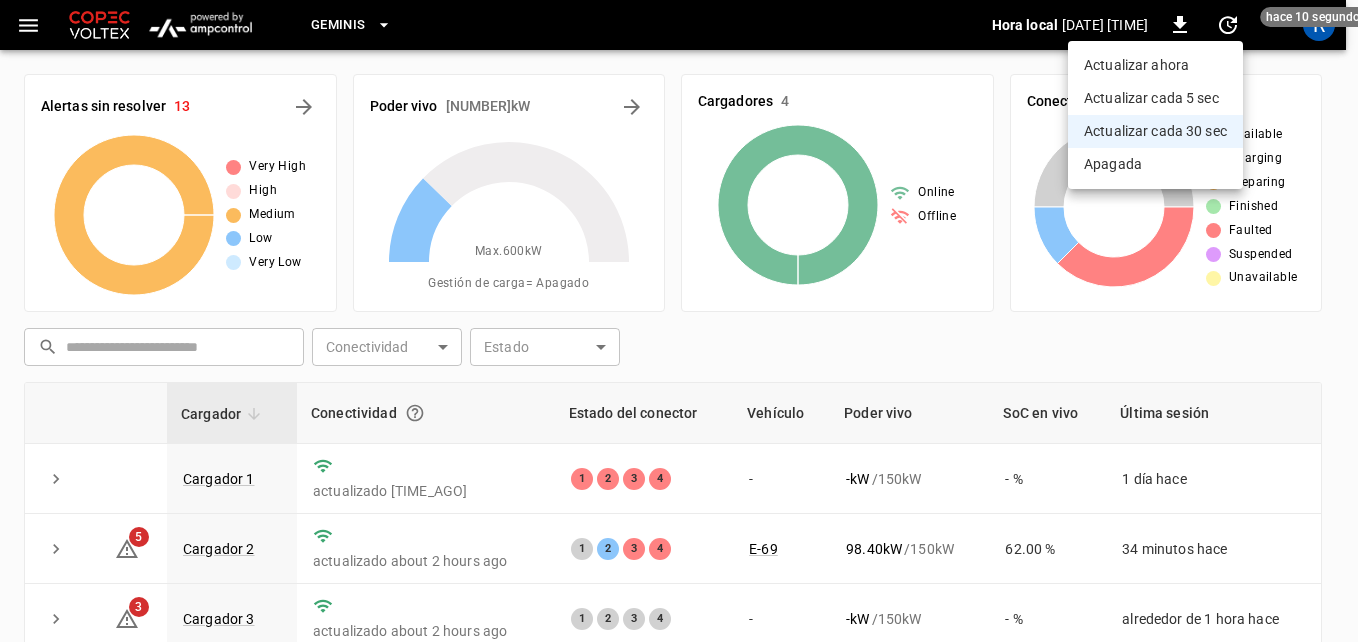 click on "Geminis Hora local [DATE] [TIME] [TIMEZONE] [RELATIVE_TIME] R Alertas sin resolver 13 Very High High Medium Low Very Low Poder vivo 147.76  kW Max.  600  kW Gestión de carga  =   Apagado Cargadores 4 Online Offline Conectores 16 Available Charging Preparing Finished Faulted Suspended Unavailable ​ ​ Conectividad ​ Conectividad Estado ​ Estado   Cargador Conectividad Estado del conector Vehículo Poder vivo SoC en vivo Última sesión Cargador 1 actualizado [RELATIVE_TIME] 1 2 3 4 - -  kW /  150  kW - % [RELATIVE_TIME] 5 Cargador 2 actualizado [RELATIVE_TIME] 1 2 3 4 E-69 98.40  kW /  150  kW 62.00 % [RELATIVE_TIME] 3 Cargador 3 actualizado [RELATIVE_TIME] 1 2 3 4 - -  kW /  150  kW - % [RELATIVE_TIME] 5 Cargador 4 actualizado [RELATIVE_TIME] 1 2 3 4 E-57 49.36  kW /  150  kW 35.00 % [RELATIVE_TIME] 1–4 of 4 Actualizar ahora Actualizar cada 5 sec Actualizar cada 30 sec Apagada COPEC - Geminis Ricardo Araya [EMAIL] user Configuración de perfil Cerrar sesión" at bounding box center (679, 454) 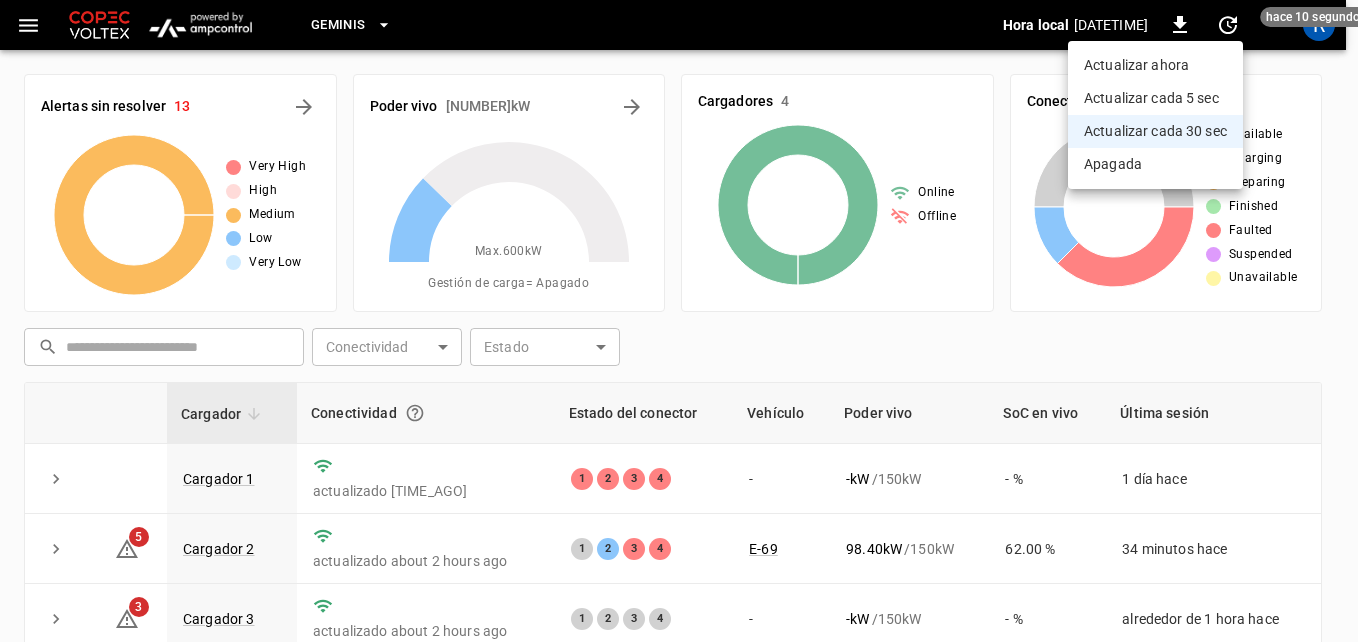 click at bounding box center (679, 321) 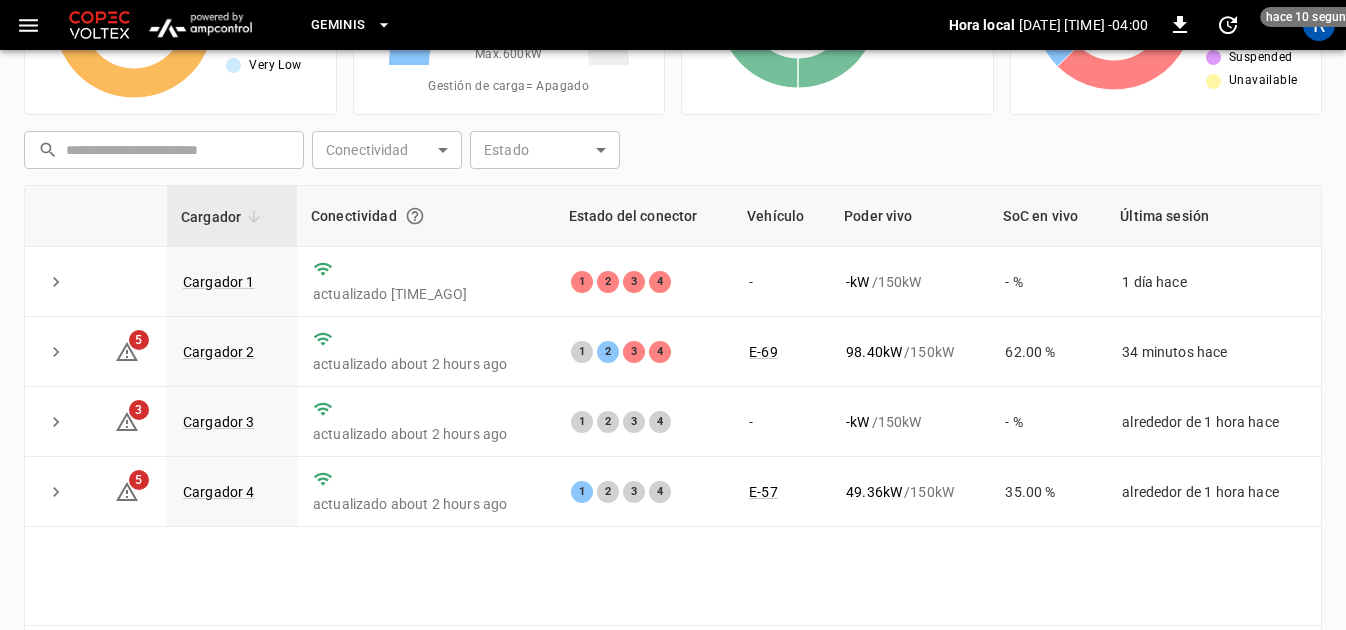scroll, scrollTop: 200, scrollLeft: 0, axis: vertical 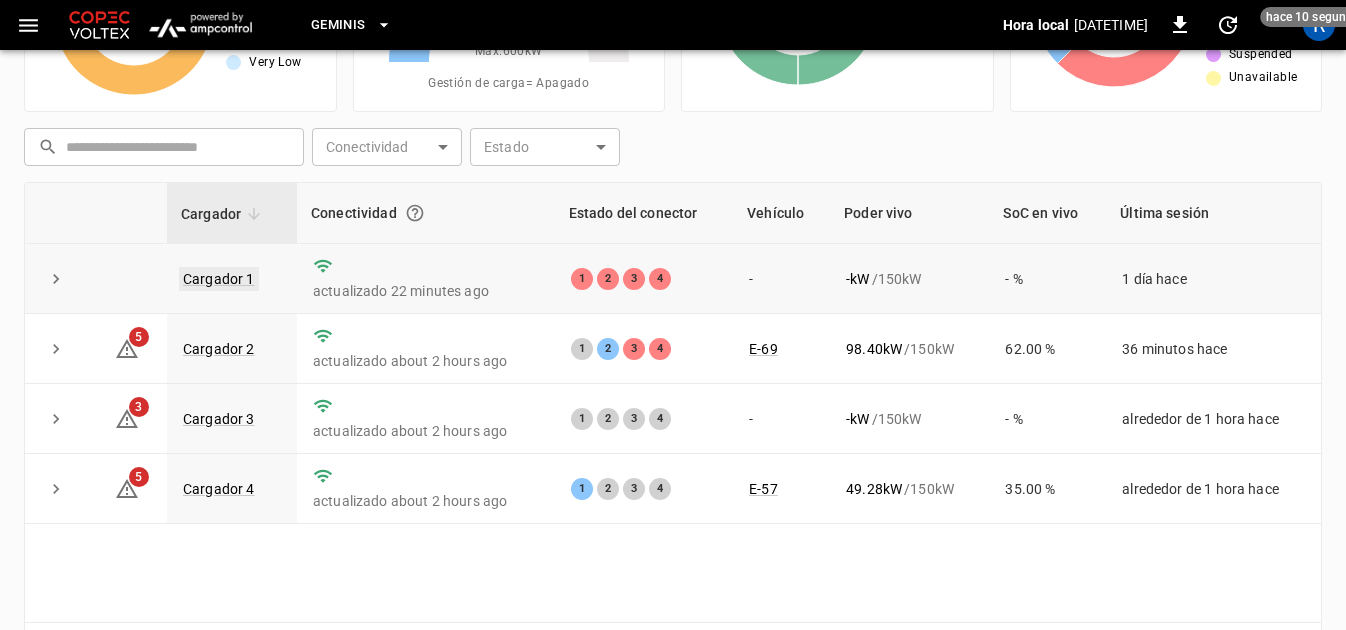 click on "Cargador 1" at bounding box center [219, 279] 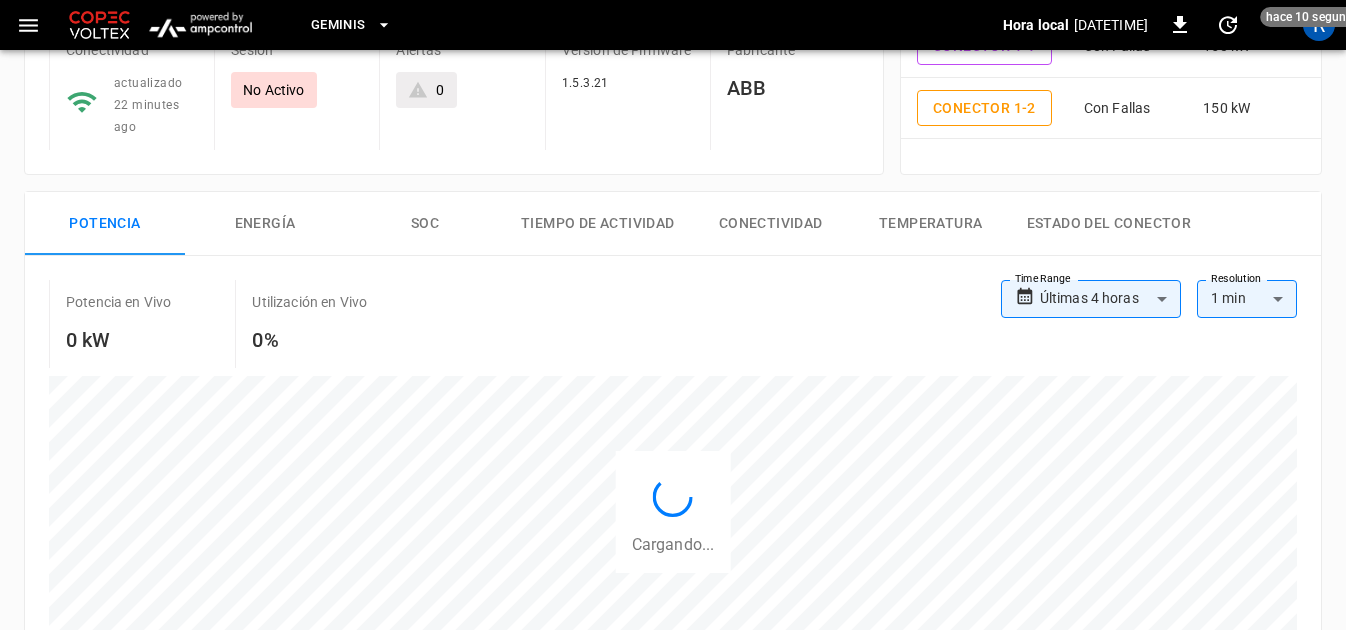 scroll, scrollTop: 0, scrollLeft: 0, axis: both 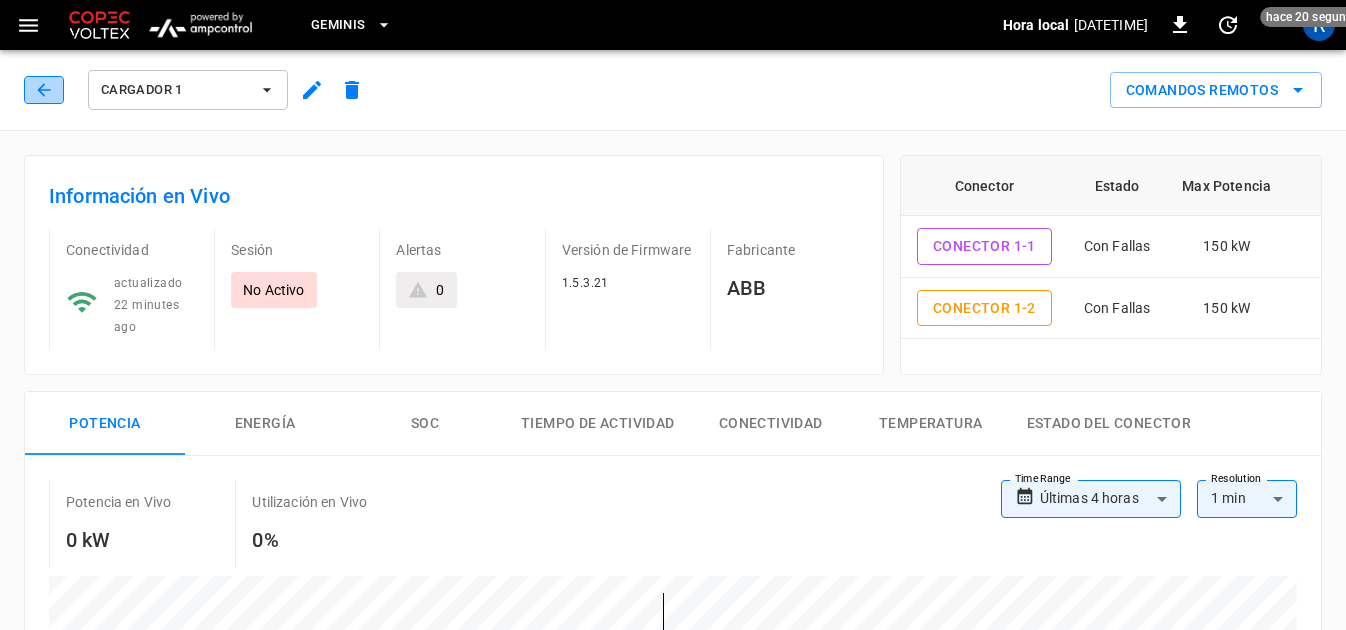 click 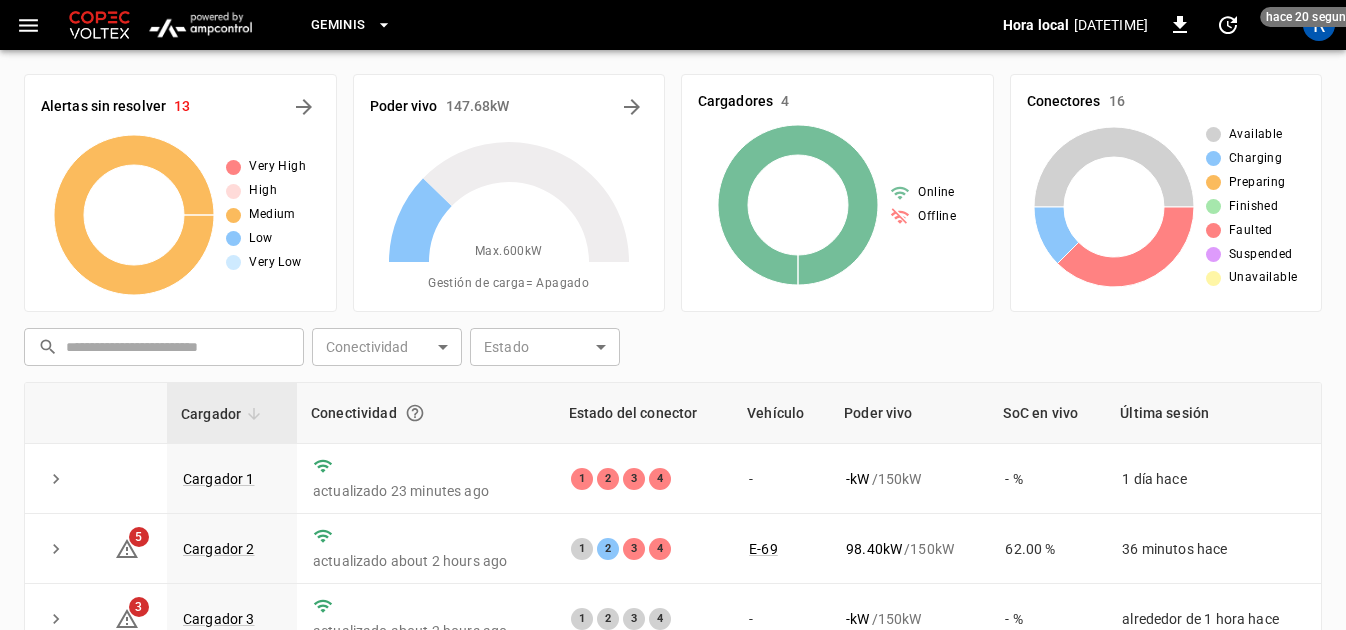 scroll, scrollTop: 200, scrollLeft: 0, axis: vertical 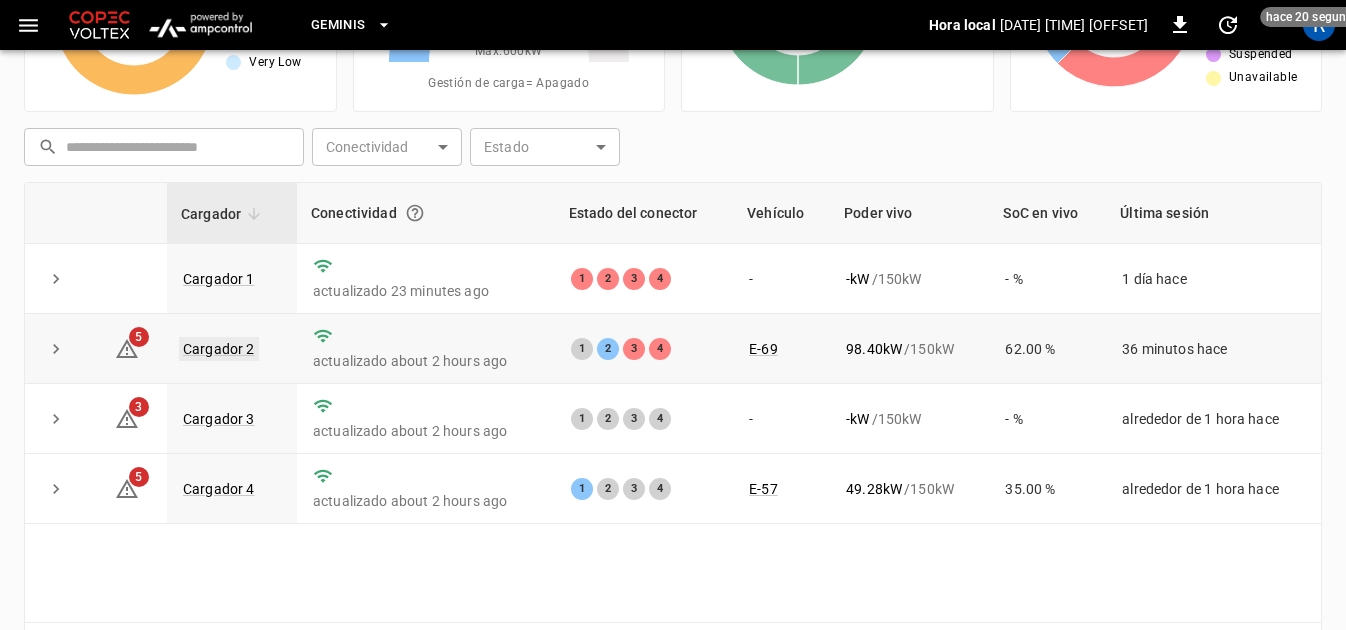 click on "Cargador 2" at bounding box center (219, 349) 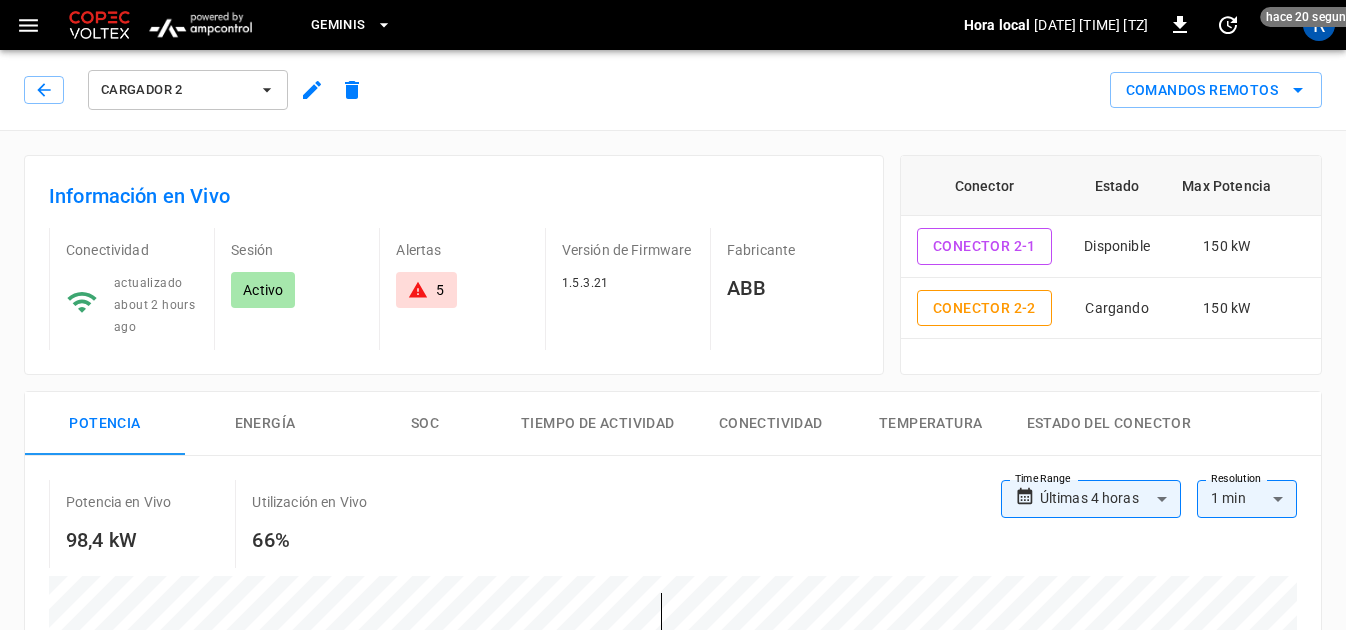 click on "5" at bounding box center (426, 290) 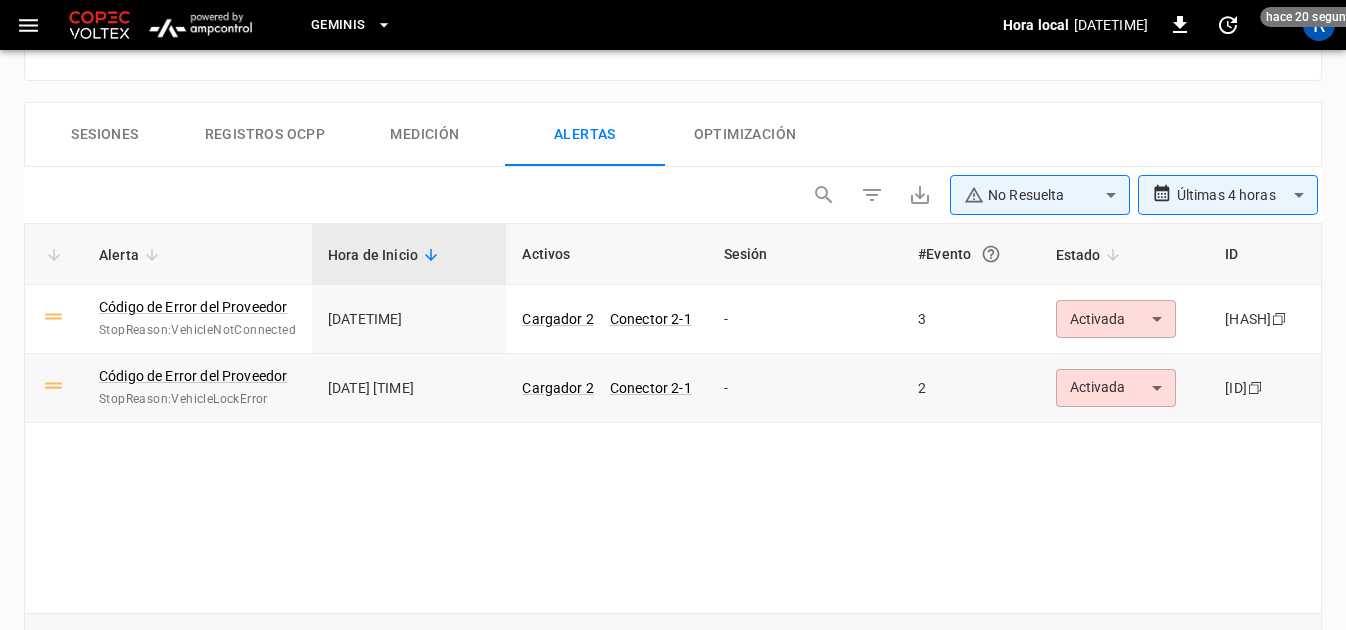scroll, scrollTop: 1003, scrollLeft: 0, axis: vertical 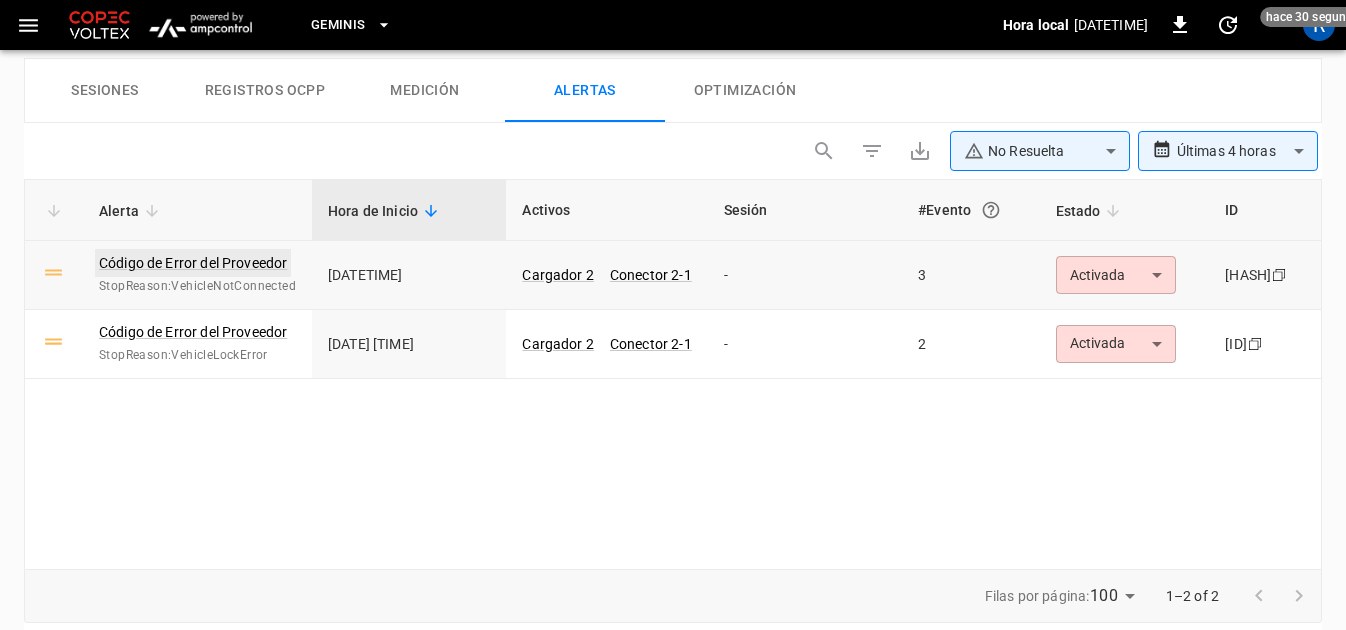 click on "Código de Error del Proveedor" at bounding box center (193, 263) 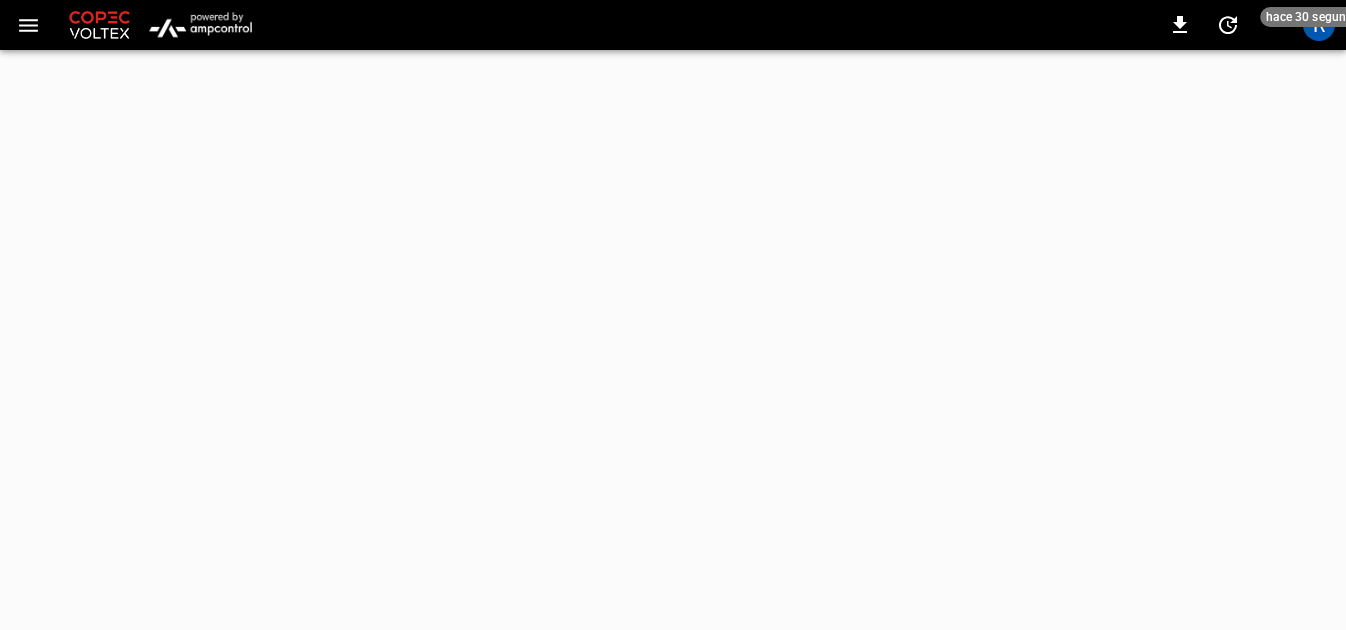scroll, scrollTop: 0, scrollLeft: 0, axis: both 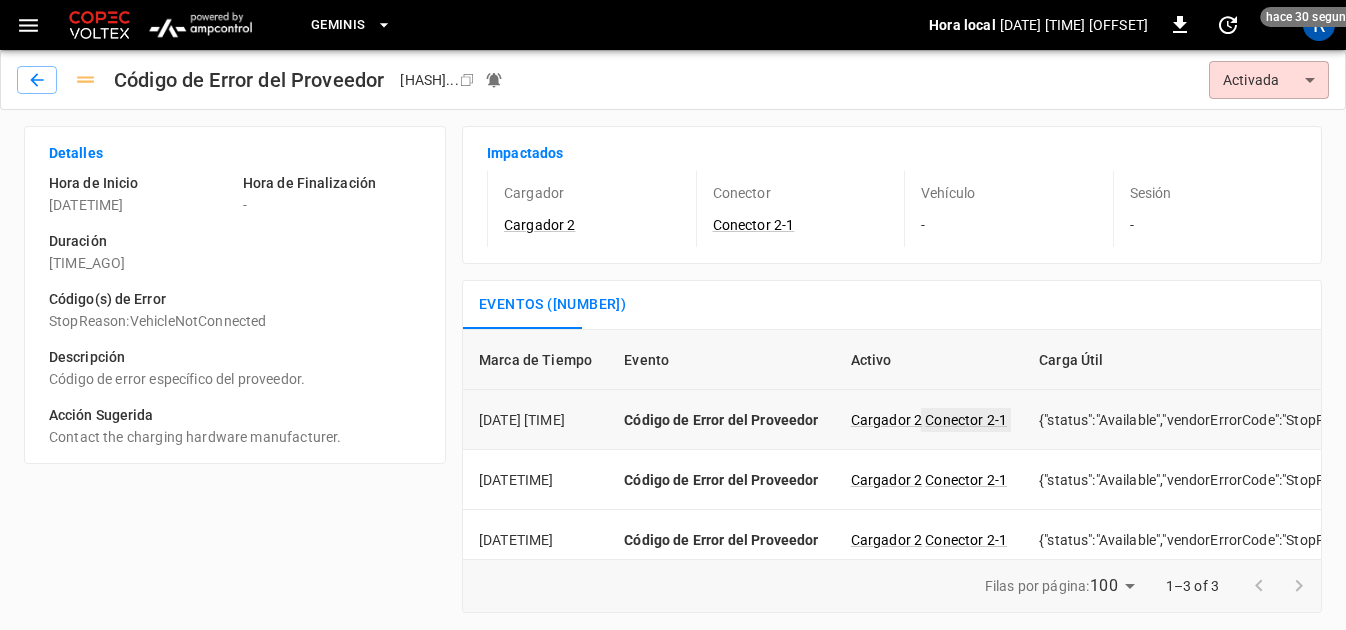 click on "Conector 2-1" at bounding box center [966, 420] 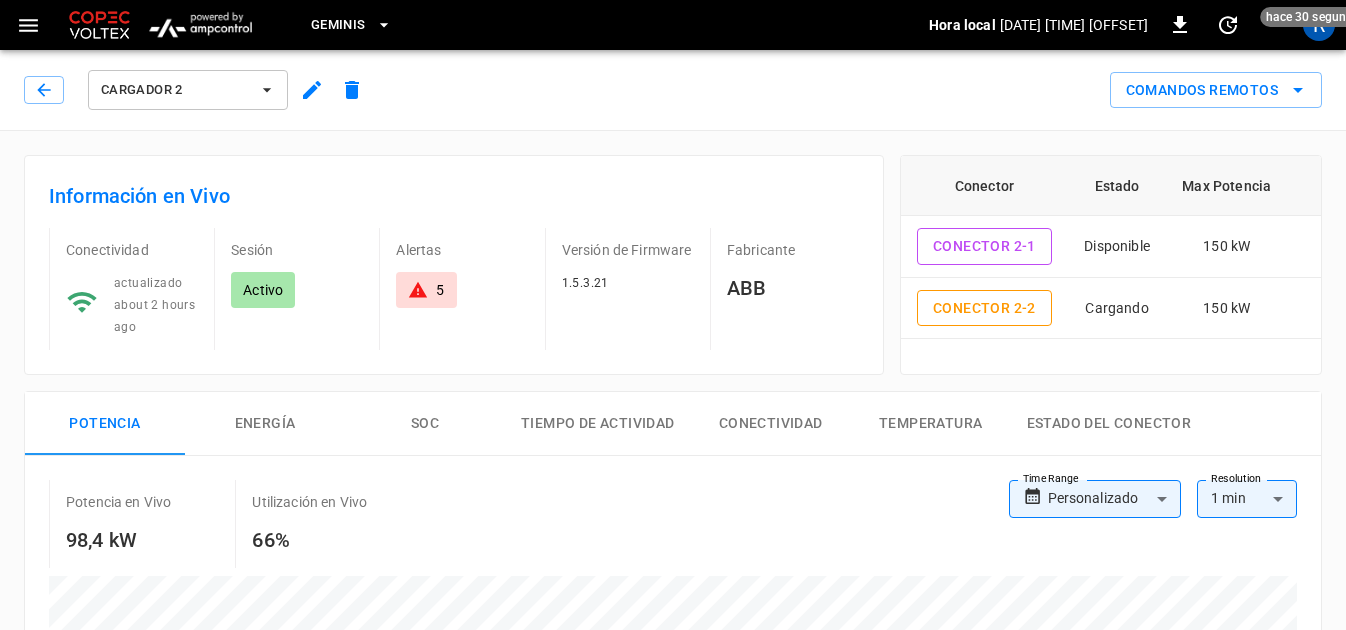 type on "**********" 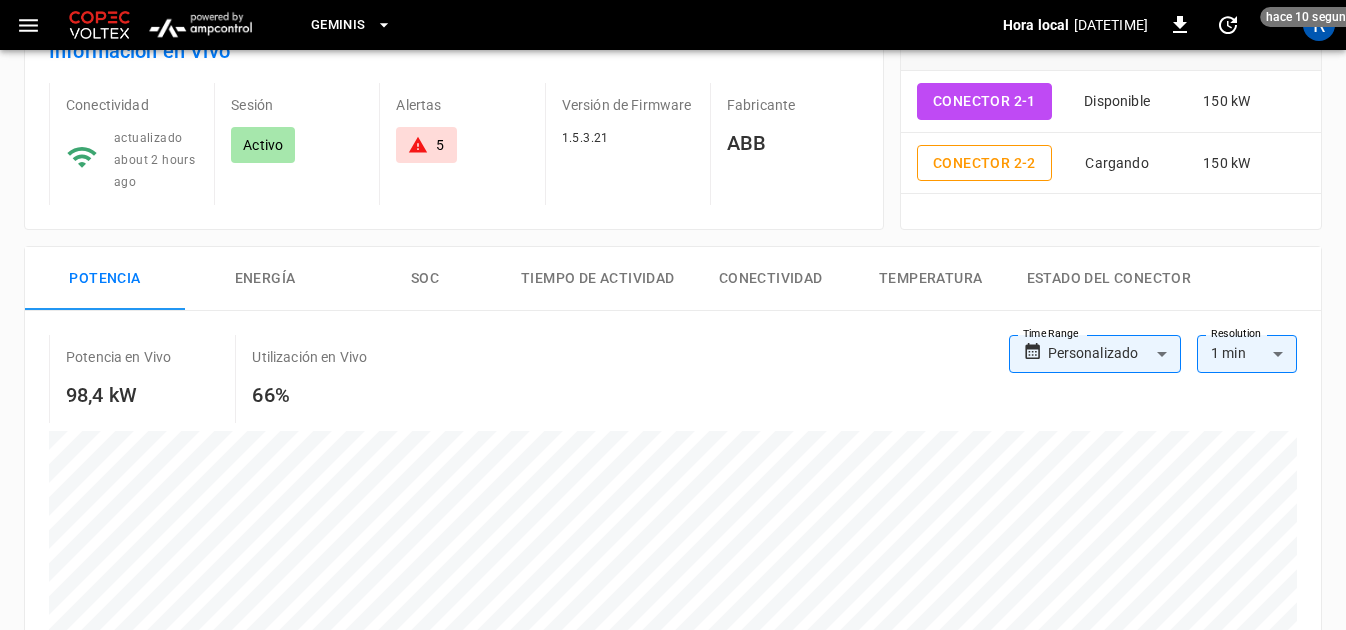 scroll, scrollTop: 0, scrollLeft: 0, axis: both 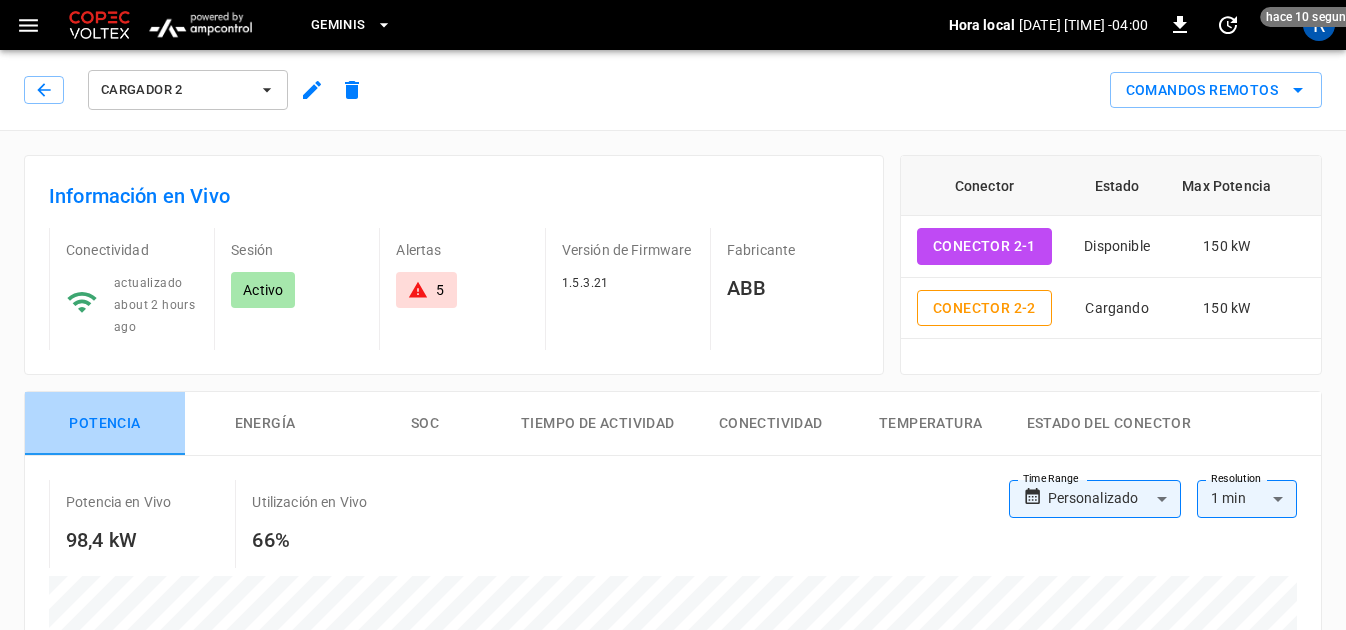 click on "Potencia" at bounding box center (105, 424) 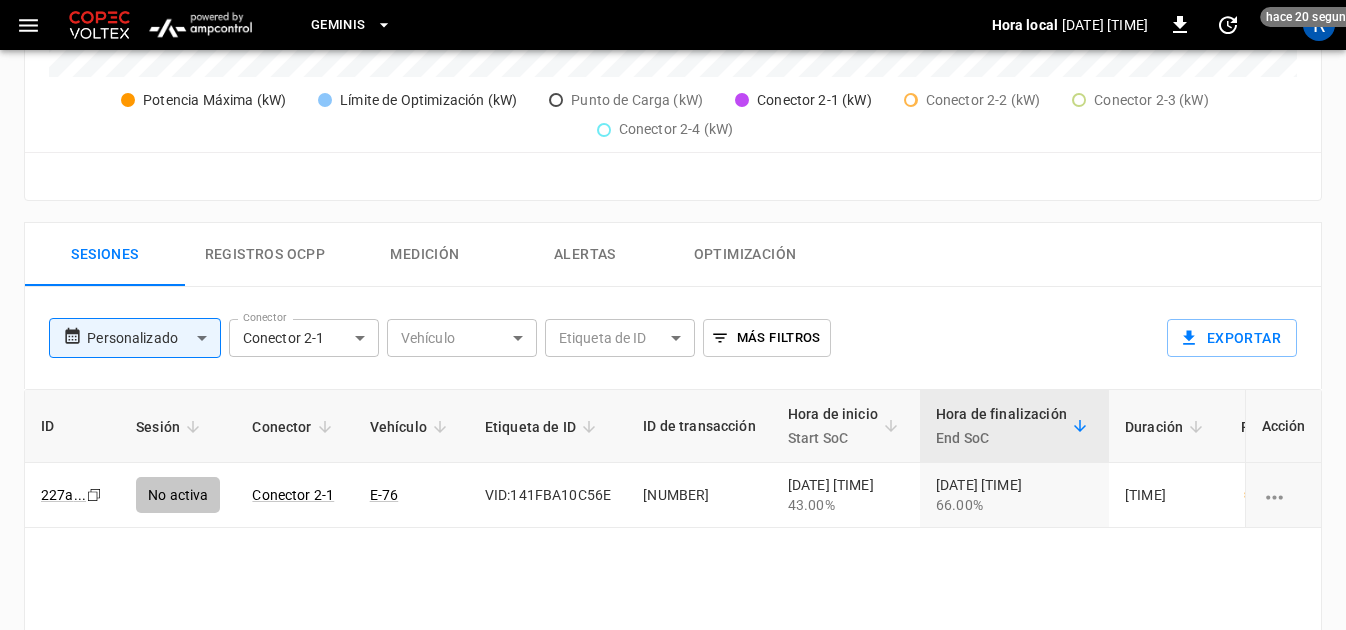 scroll, scrollTop: 900, scrollLeft: 0, axis: vertical 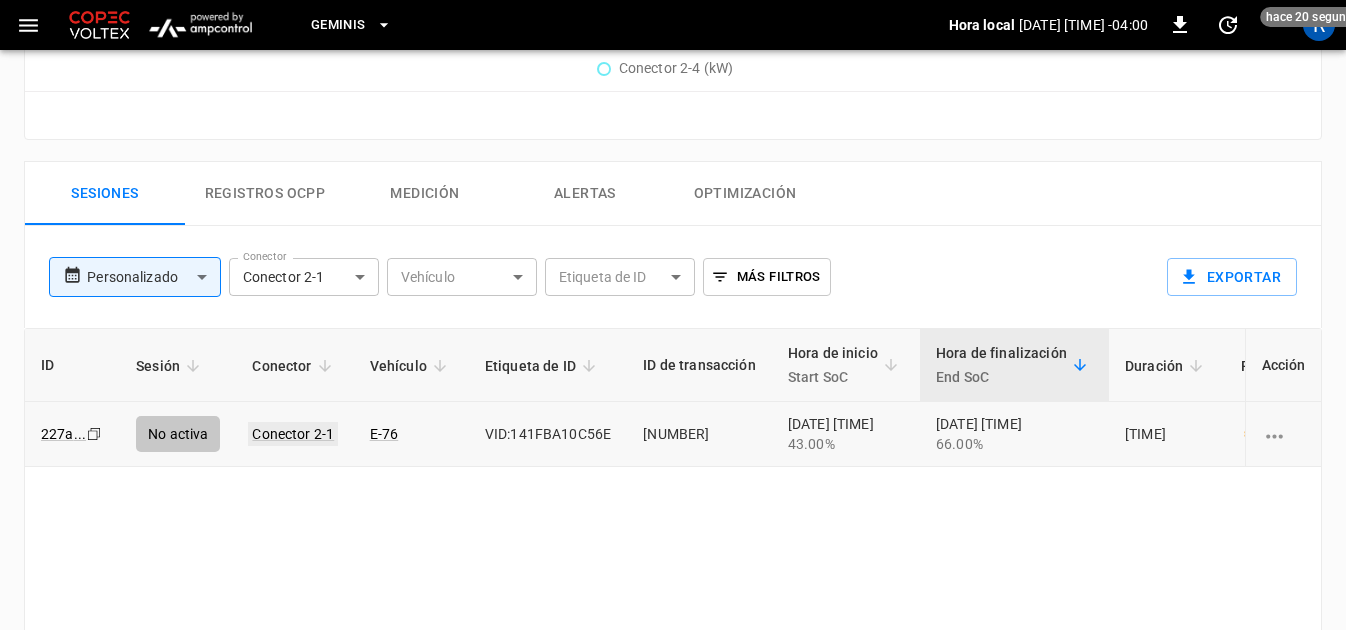 click on "Conector 2-1" at bounding box center (293, 434) 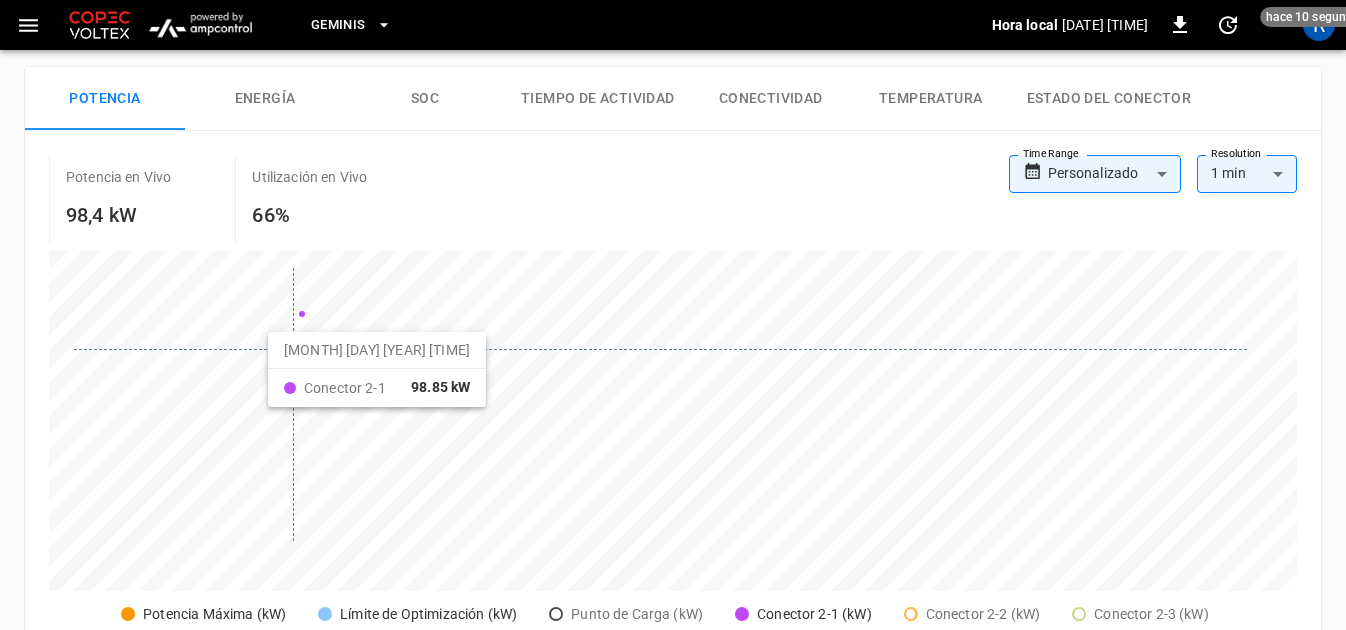 scroll, scrollTop: 0, scrollLeft: 0, axis: both 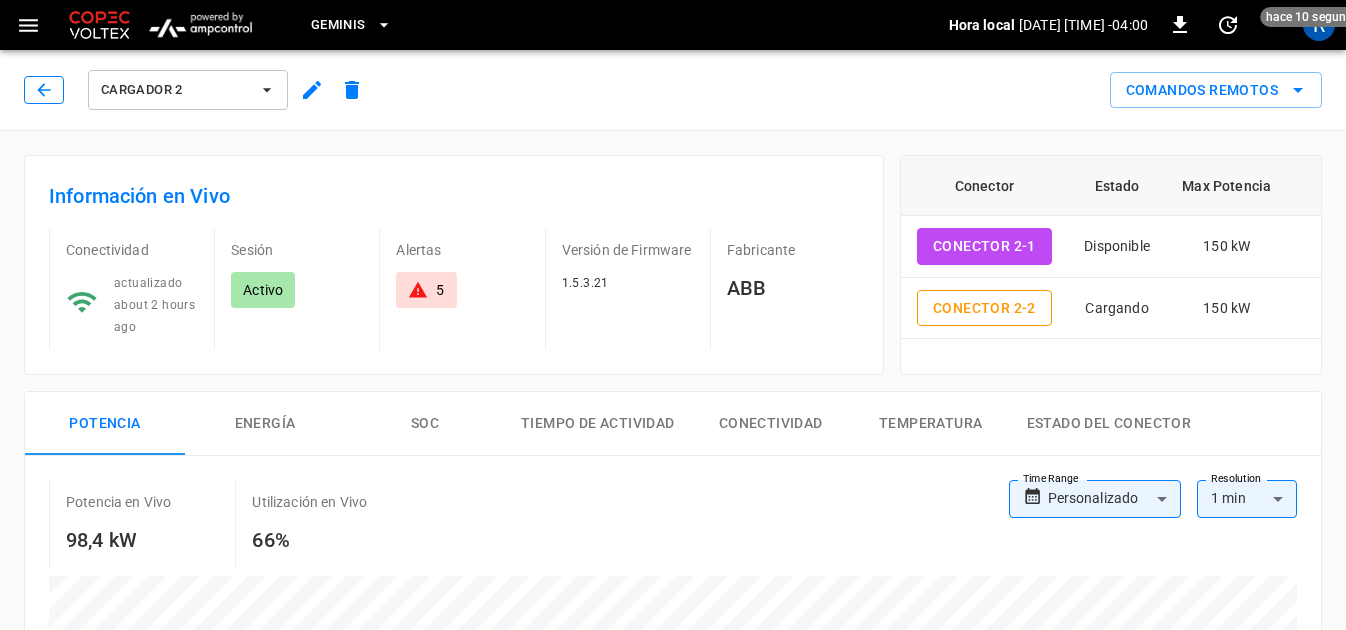 click 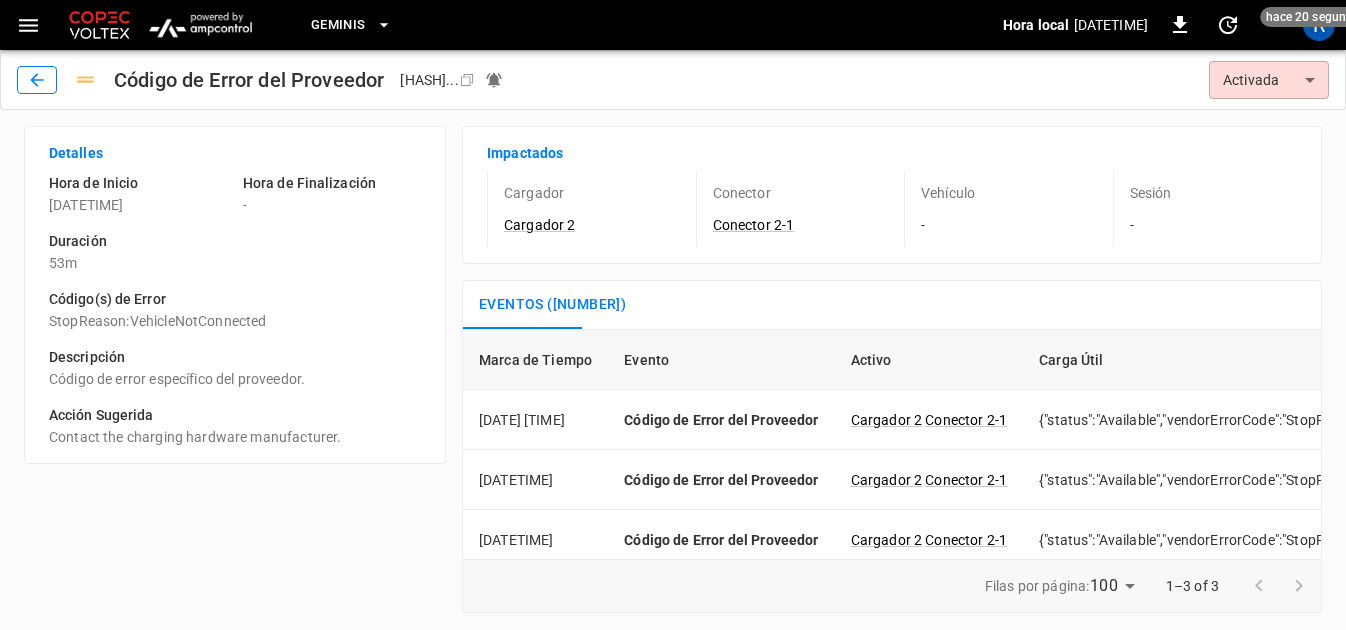 click 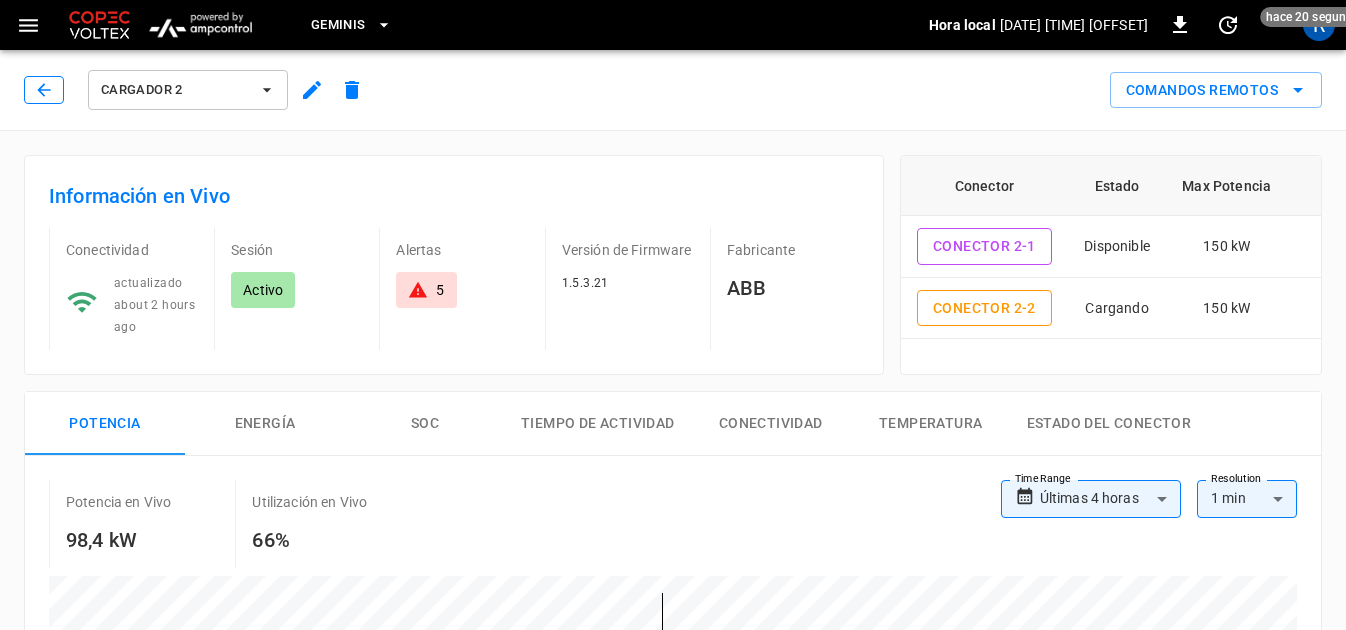 click 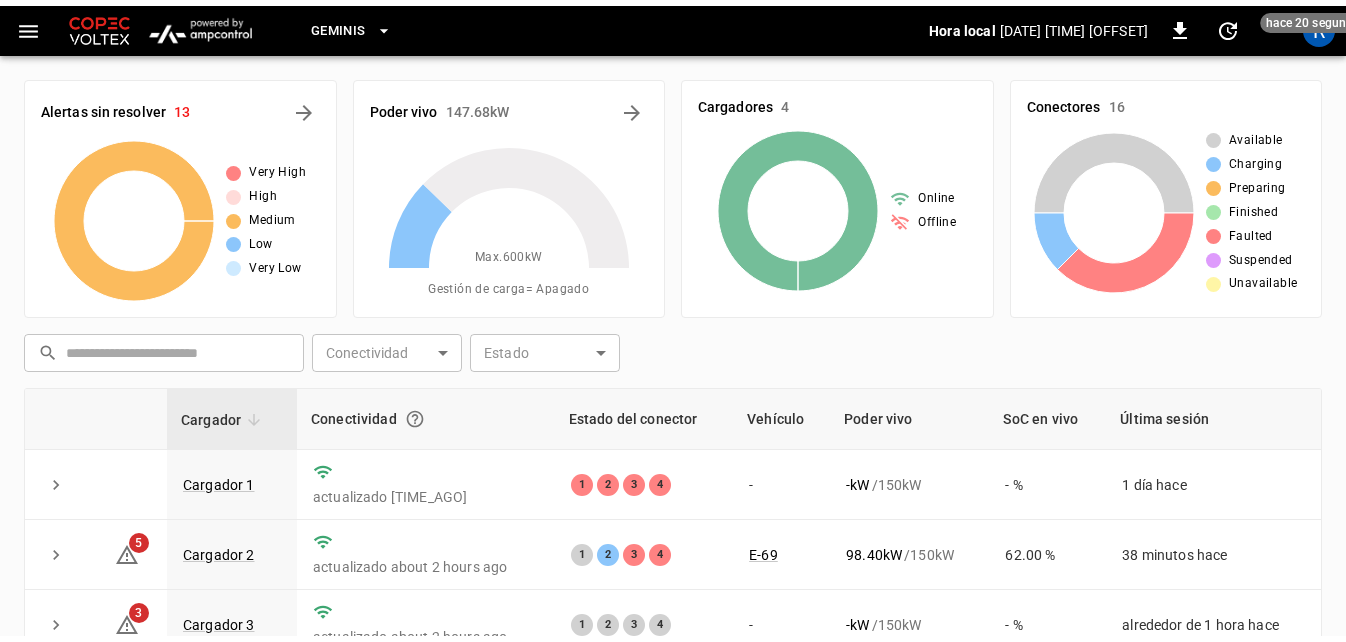 scroll, scrollTop: 200, scrollLeft: 0, axis: vertical 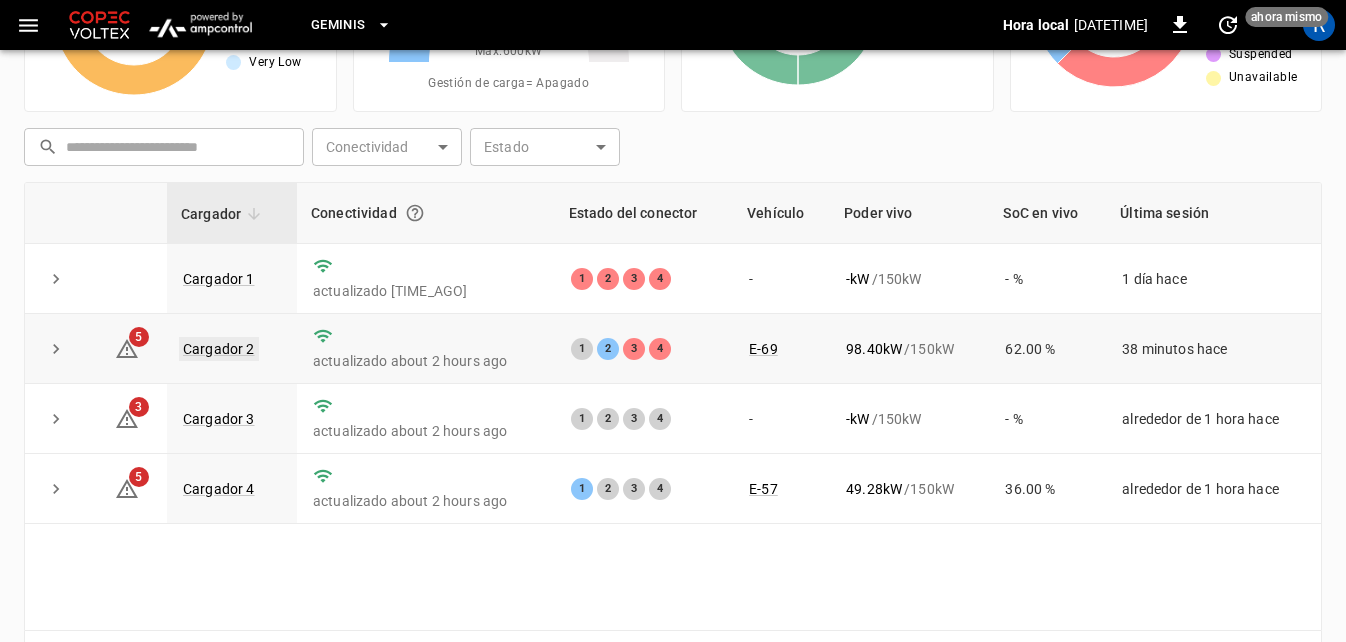 click on "Cargador 2" at bounding box center (219, 349) 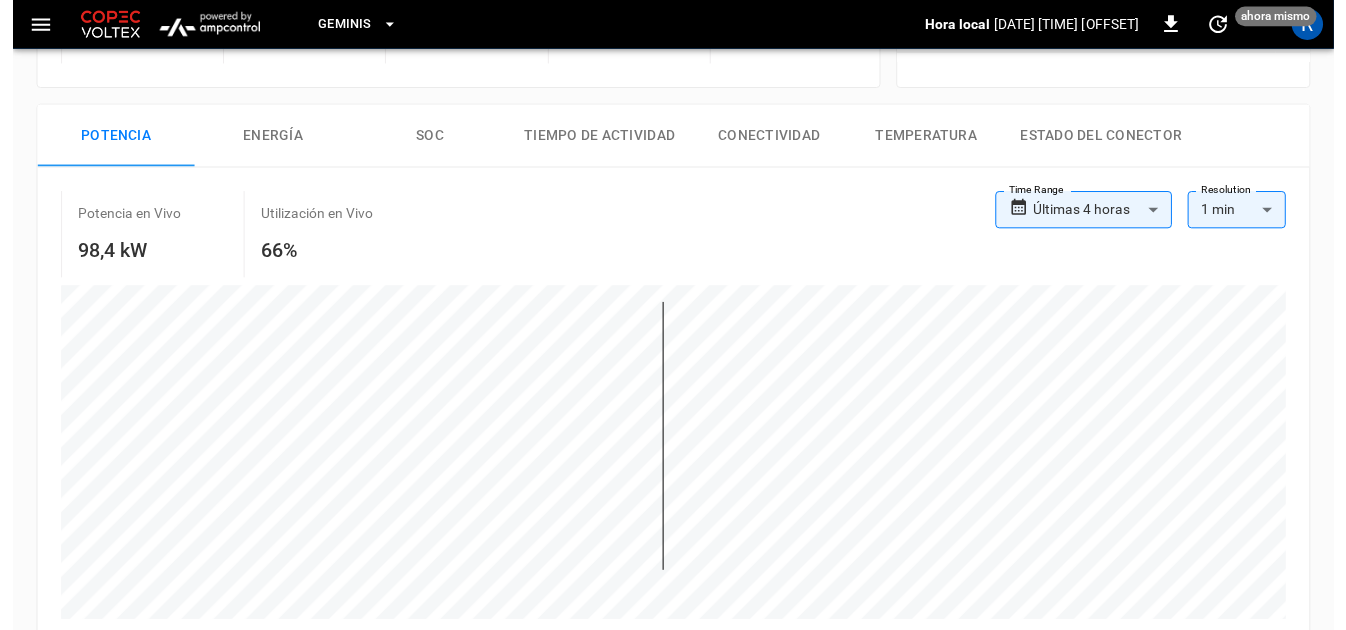 scroll, scrollTop: 300, scrollLeft: 0, axis: vertical 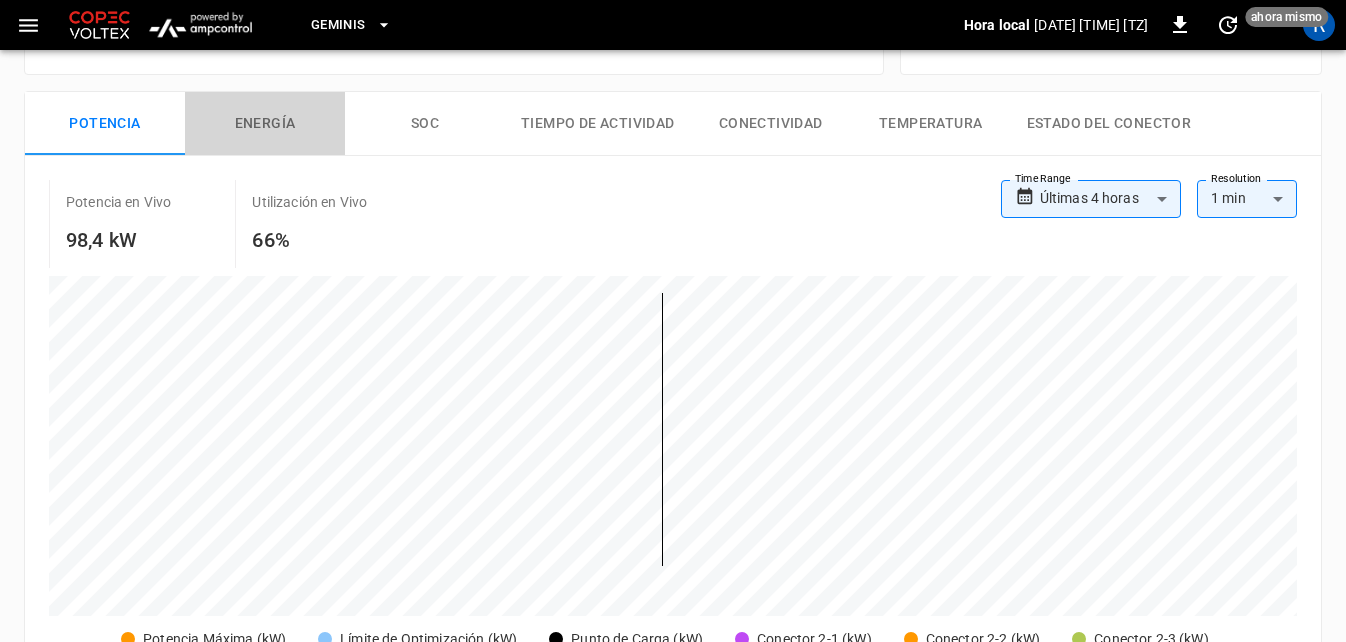 click on "Energía" at bounding box center [265, 124] 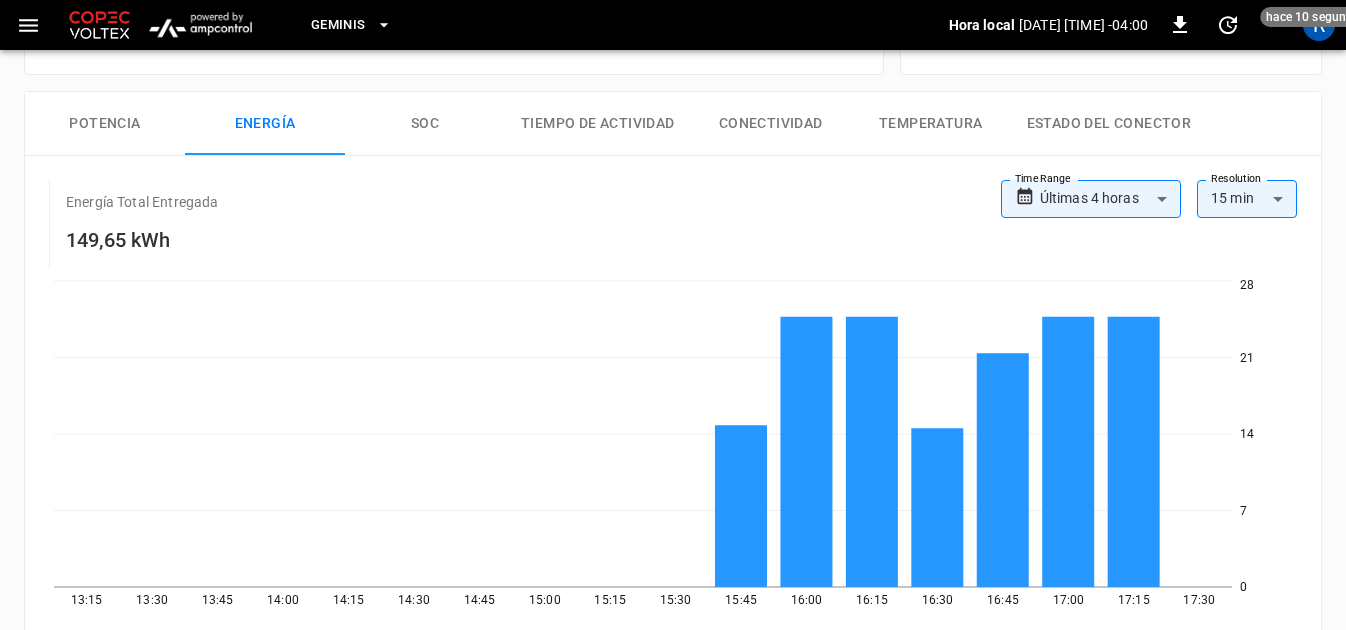 click on "Tiempo de Actividad" at bounding box center [598, 124] 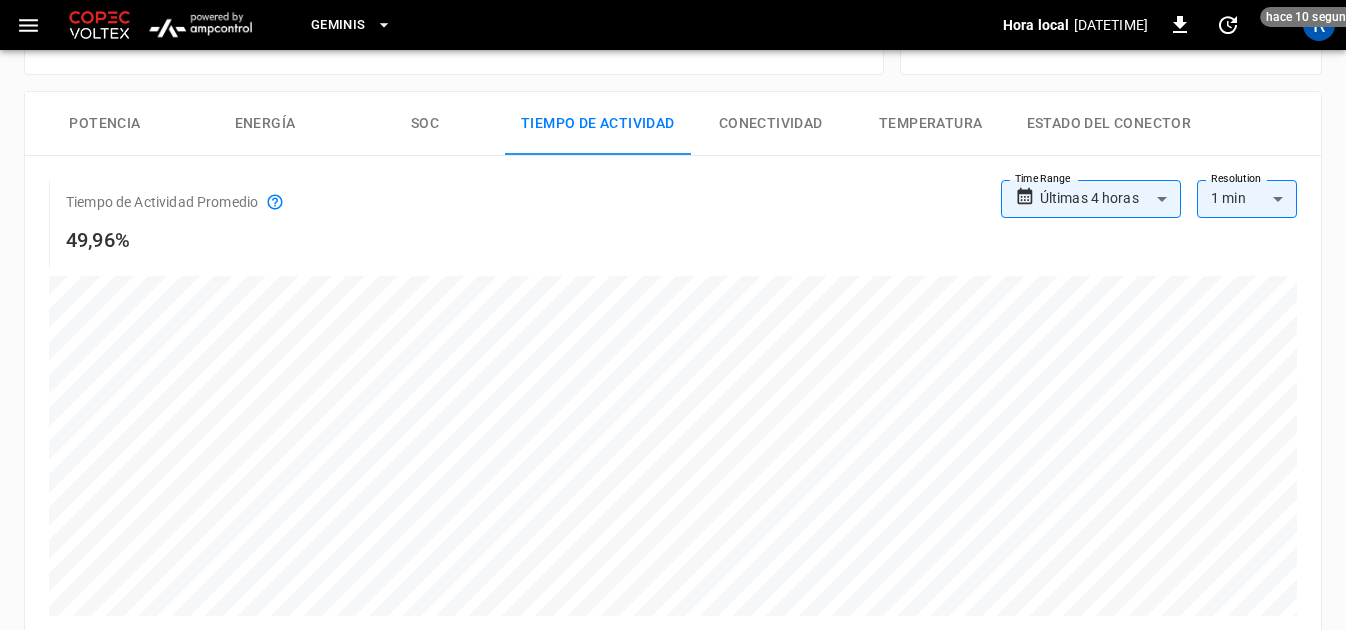 click on "Conectividad" at bounding box center (771, 124) 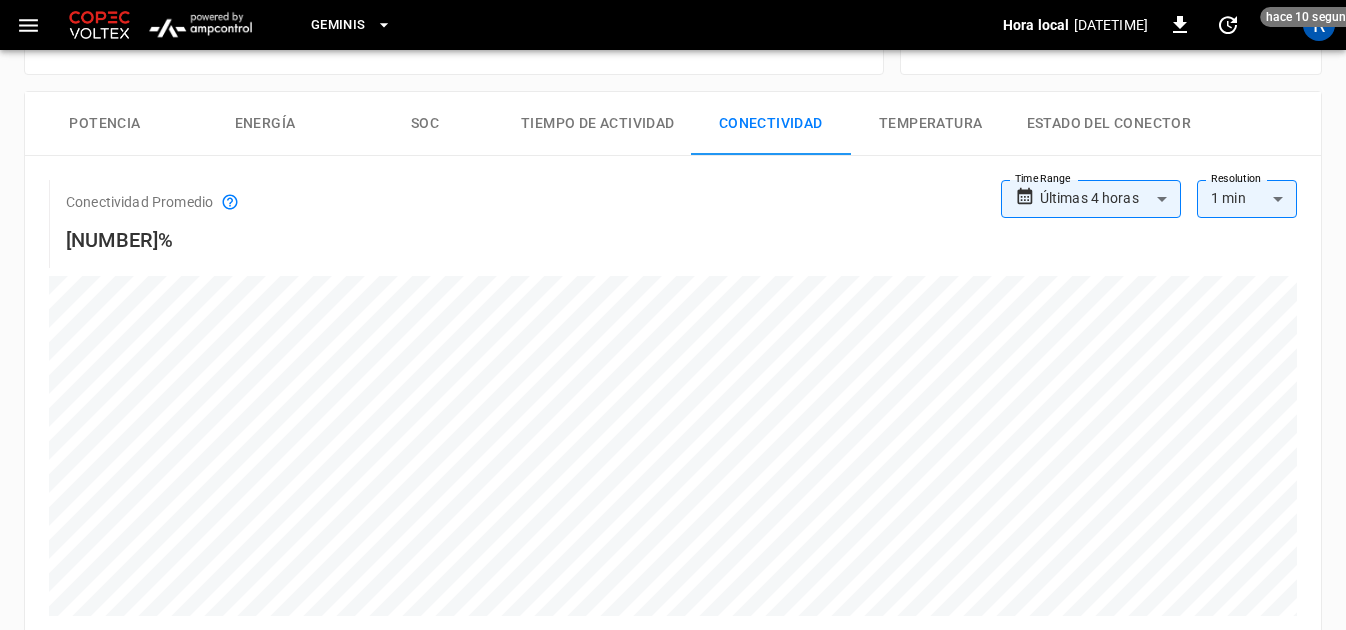 click on "Temperatura" at bounding box center [931, 124] 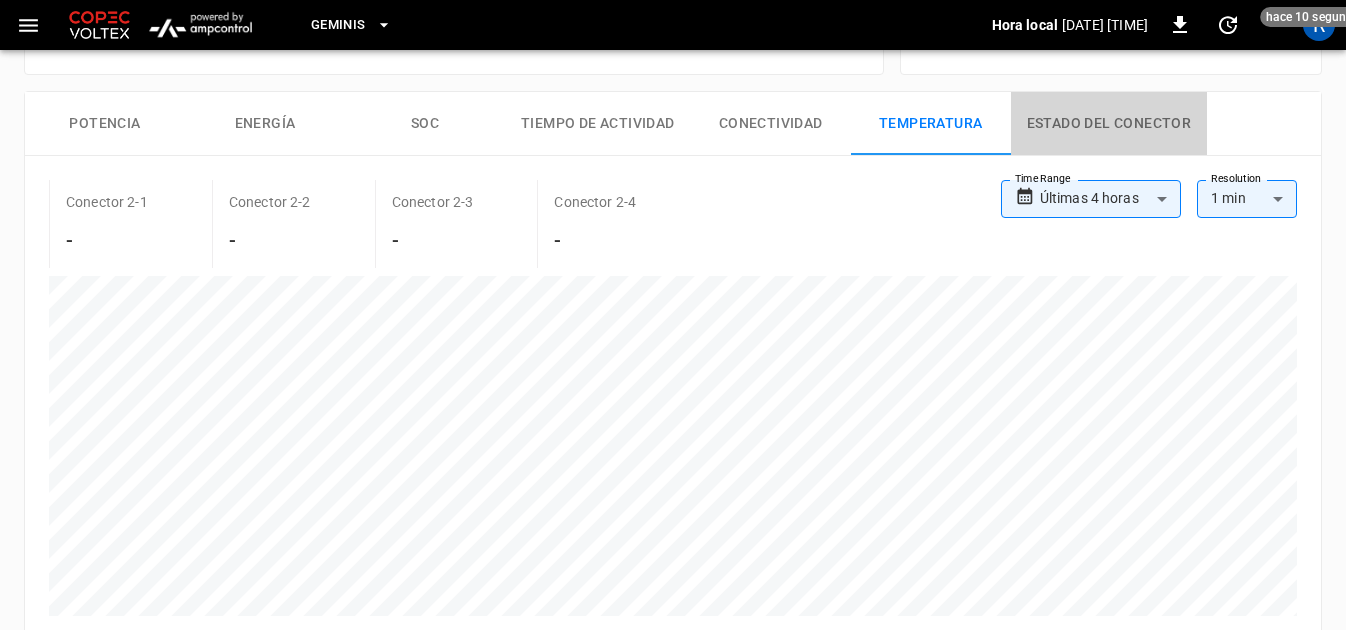click on "Estado del Conector" at bounding box center (1109, 124) 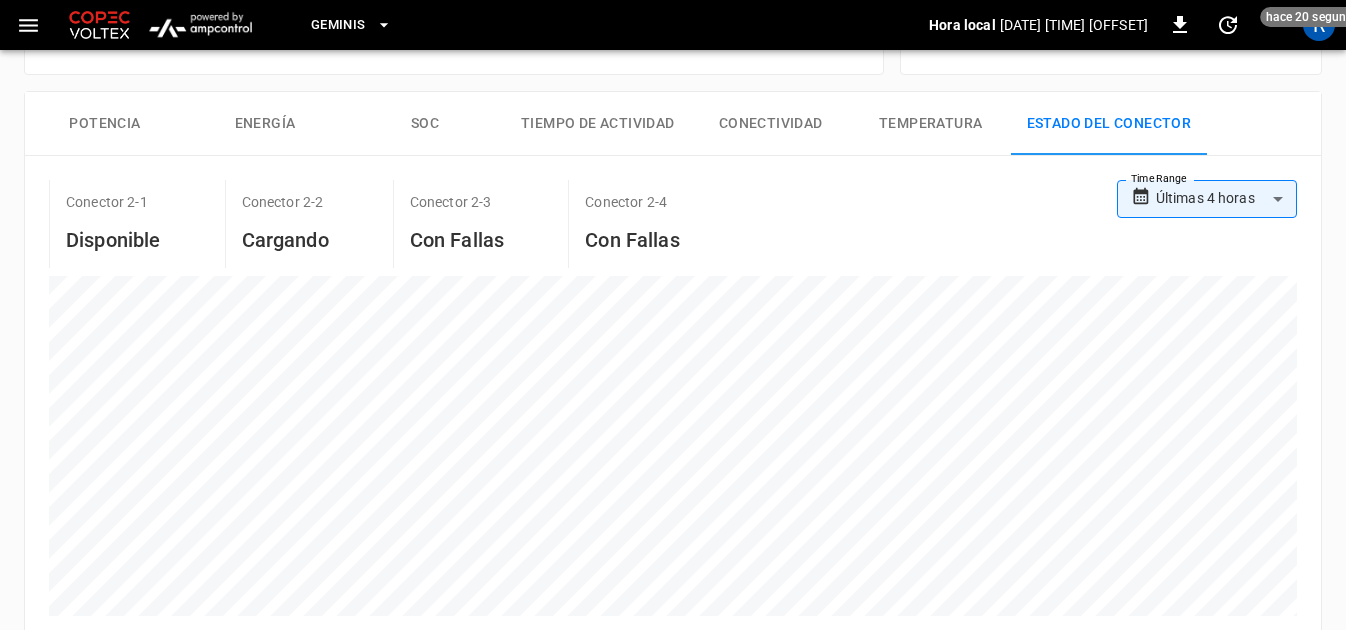 scroll, scrollTop: 0, scrollLeft: 0, axis: both 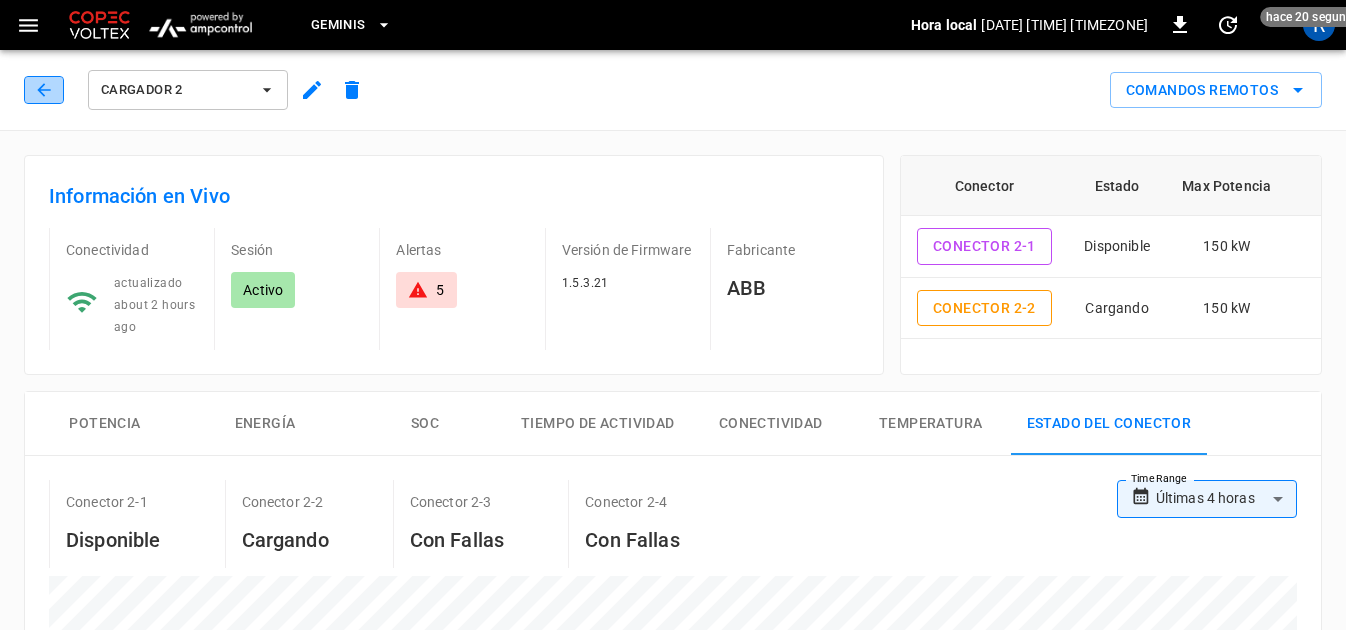 click 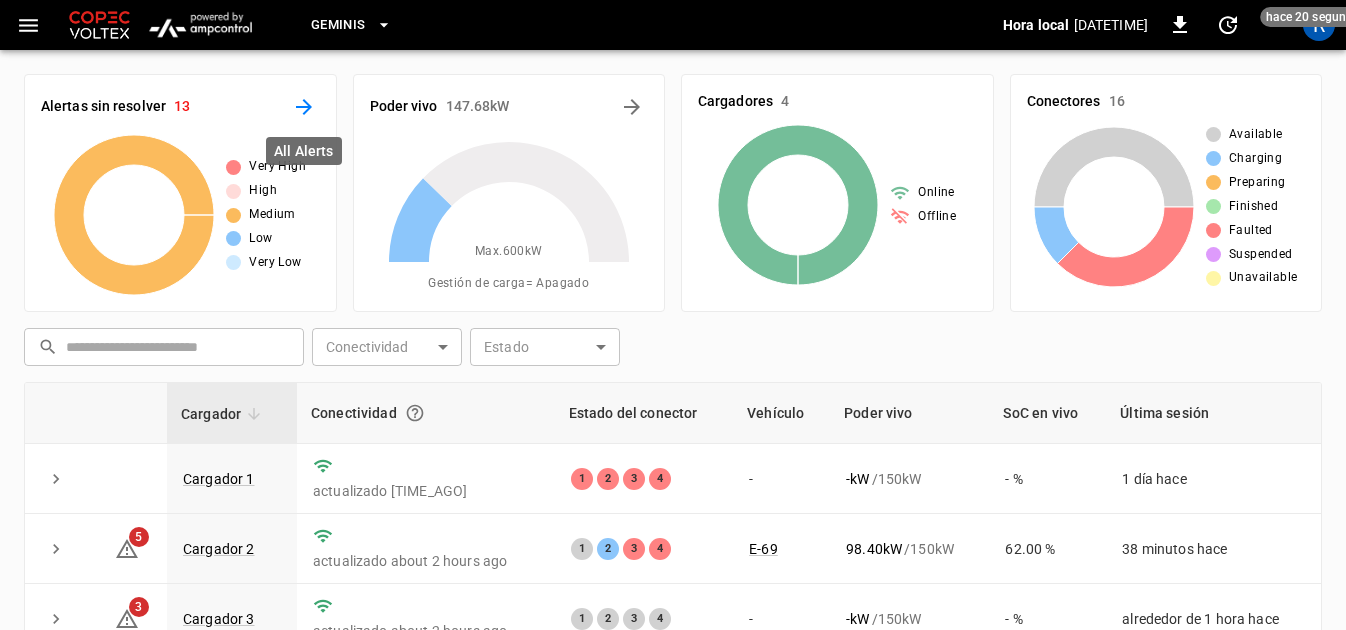click 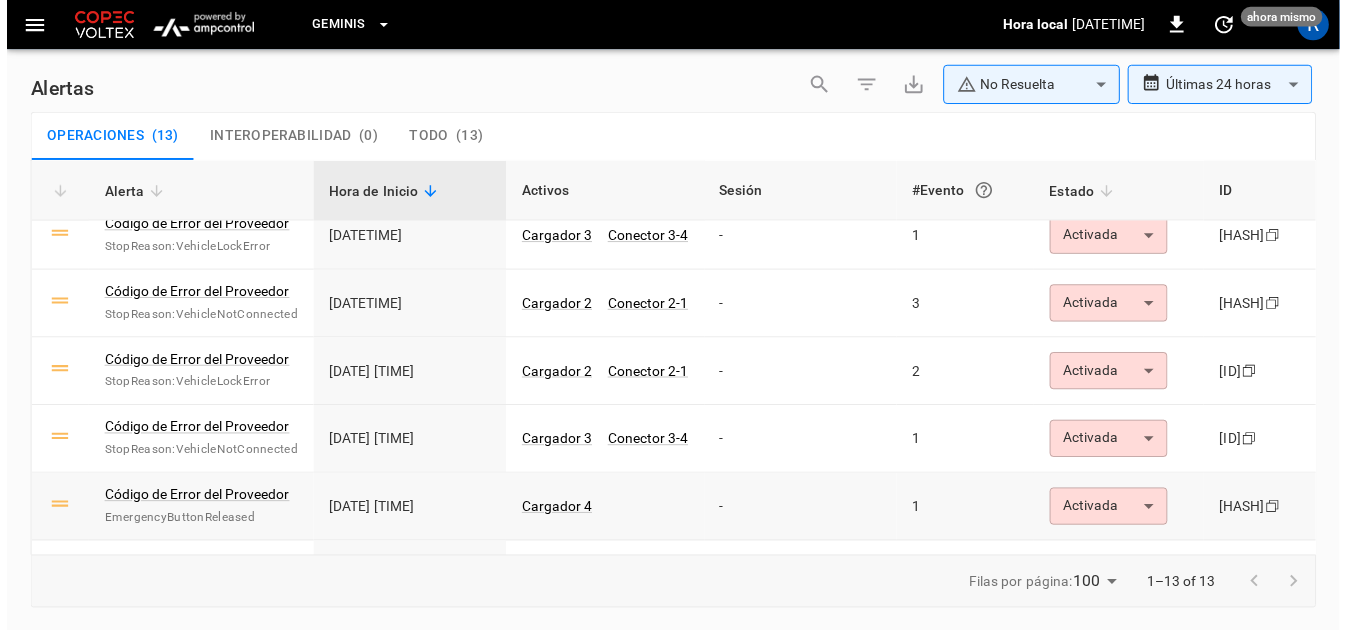 scroll, scrollTop: 0, scrollLeft: 0, axis: both 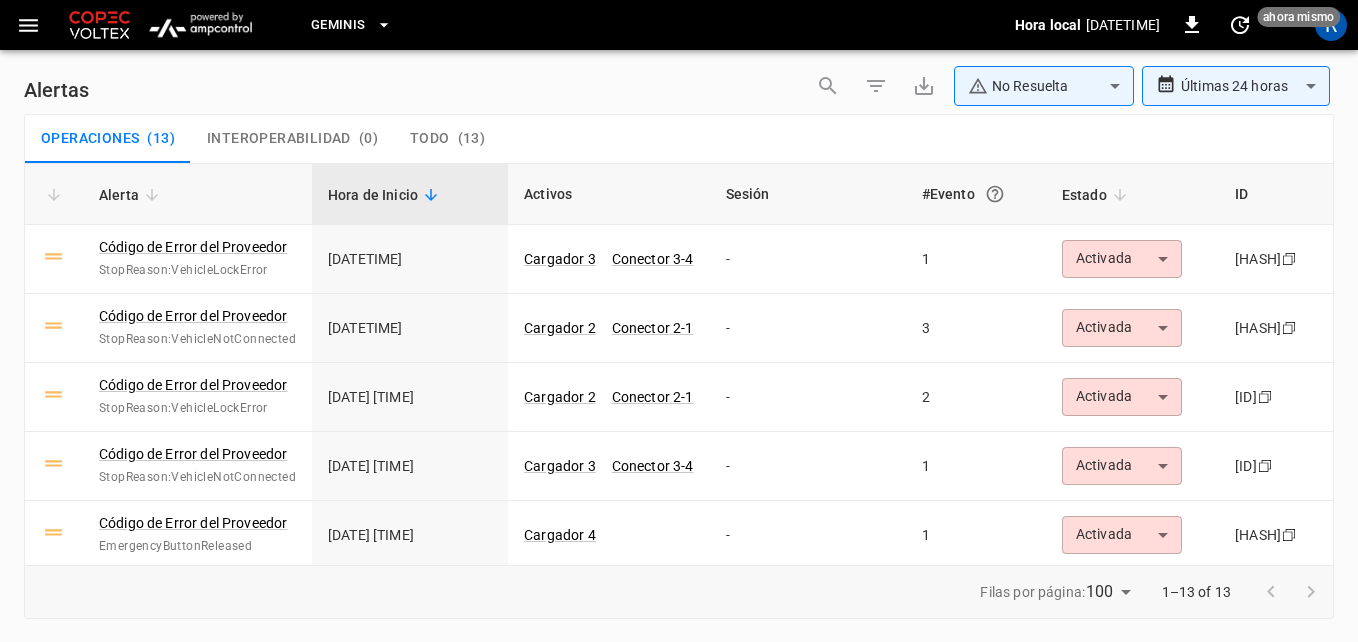 click on "Todo" at bounding box center [430, 139] 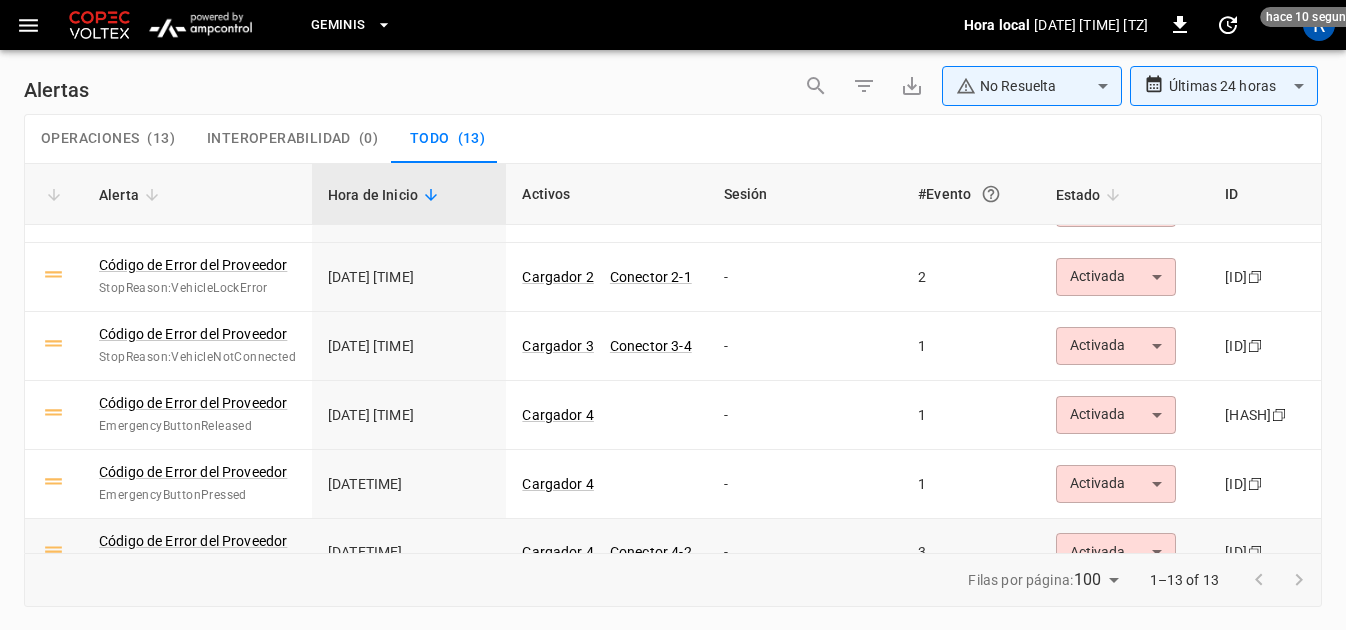 scroll, scrollTop: 100, scrollLeft: 0, axis: vertical 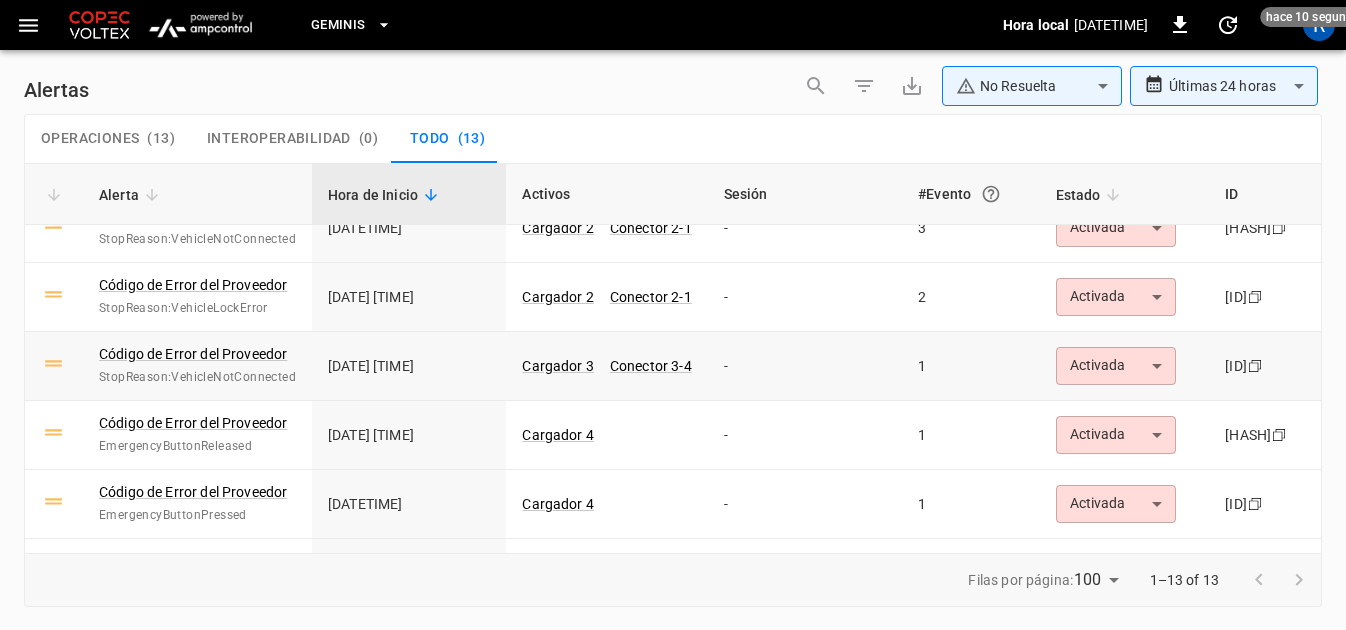 click on "StopReason:VehicleNotConnected" at bounding box center [197, 378] 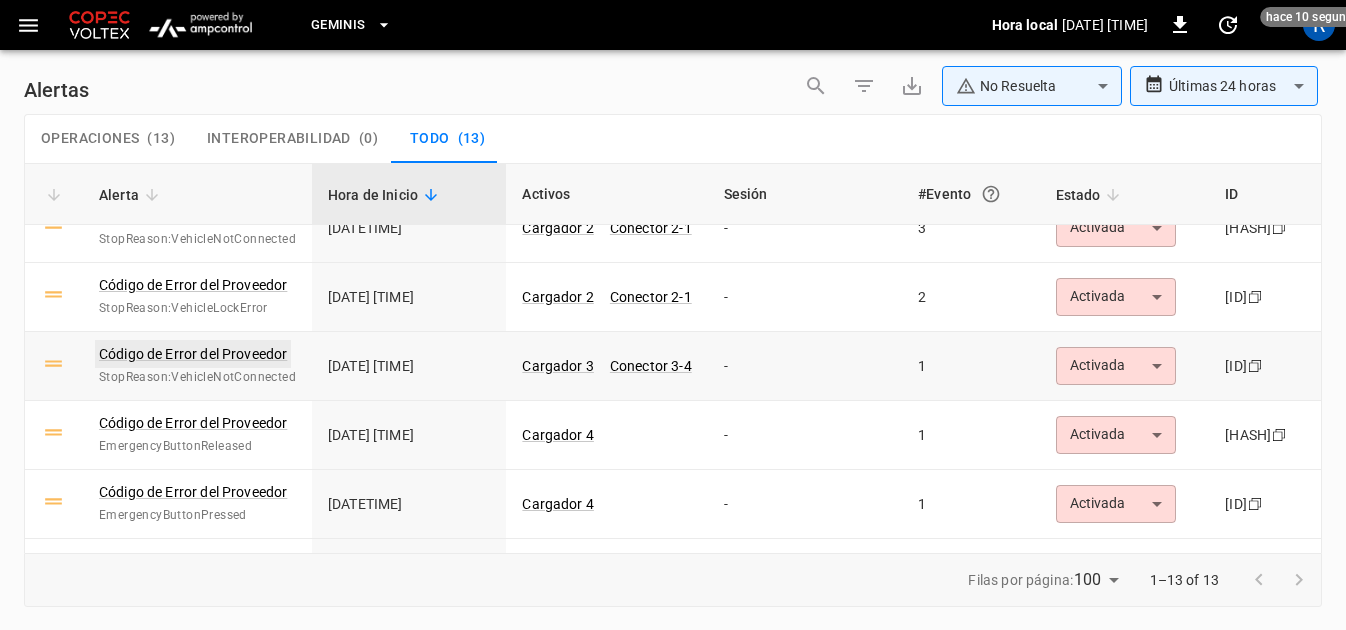 click on "Código de Error del Proveedor" at bounding box center [193, 354] 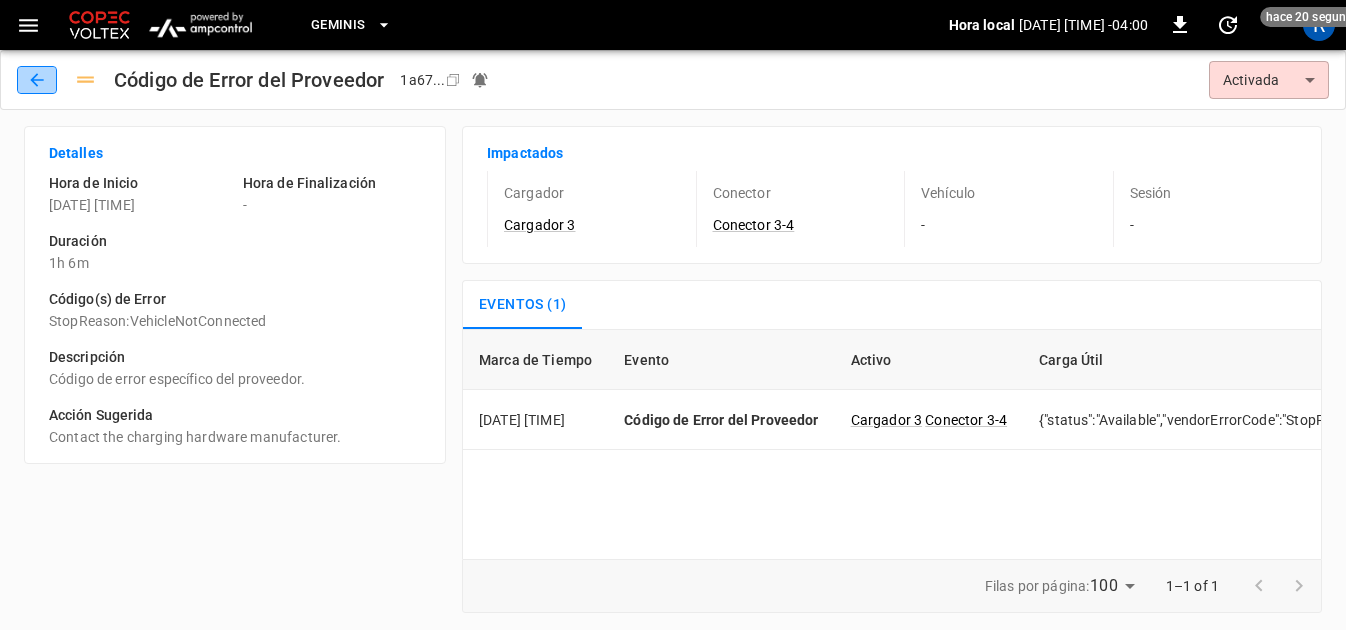 click 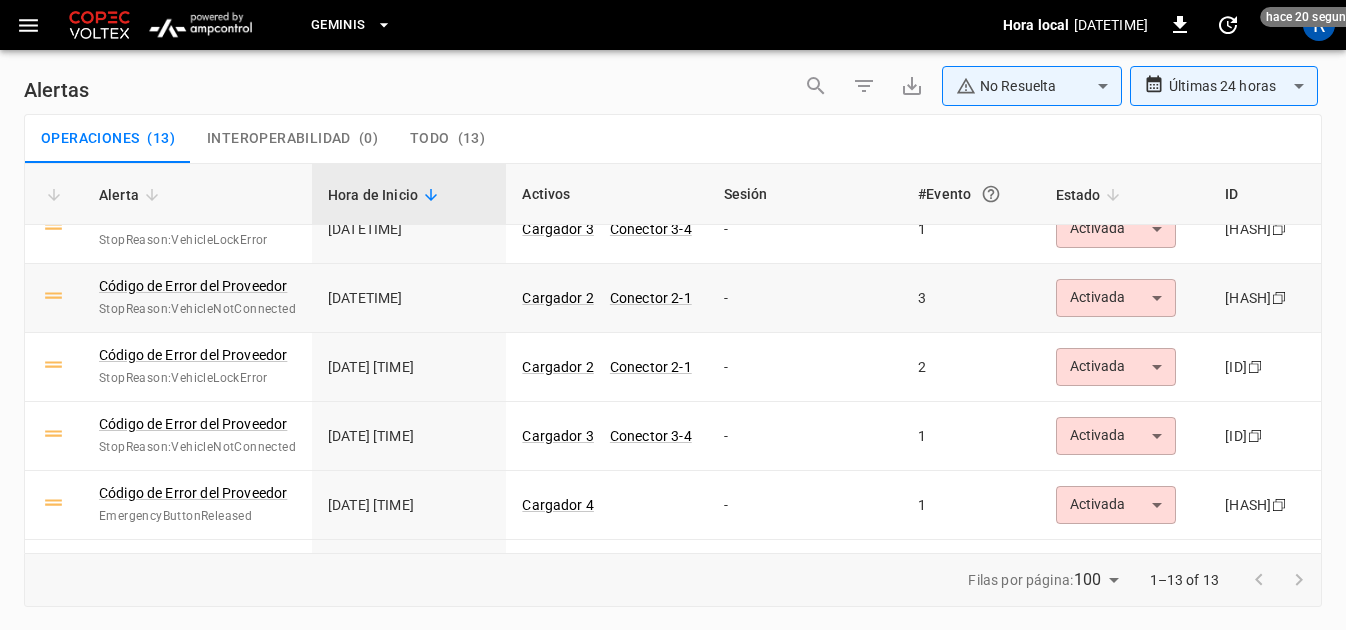 scroll, scrollTop: 0, scrollLeft: 0, axis: both 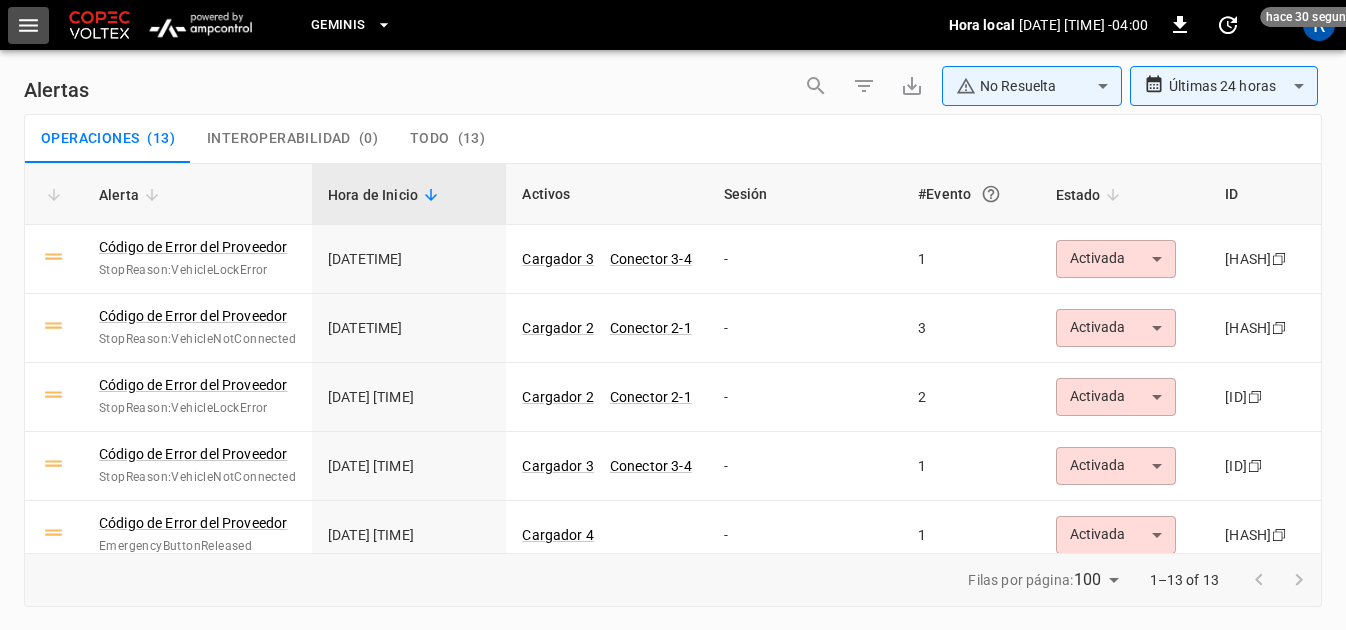 click 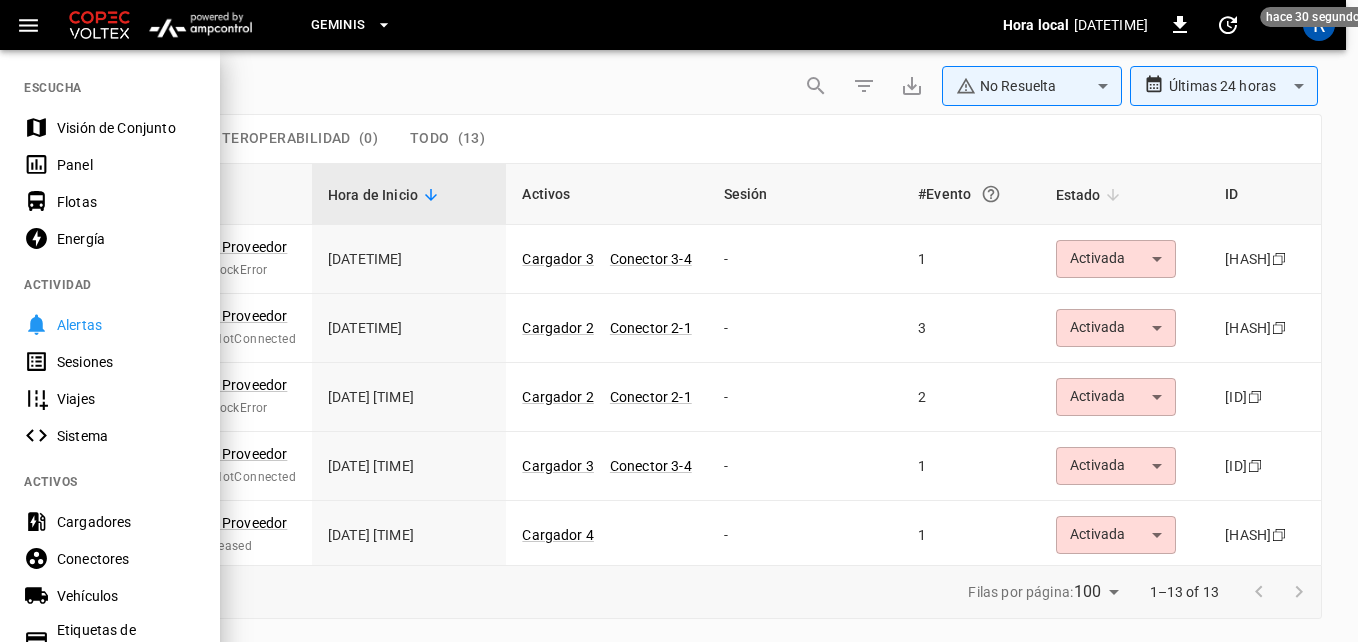 click on "Panel" at bounding box center (126, 165) 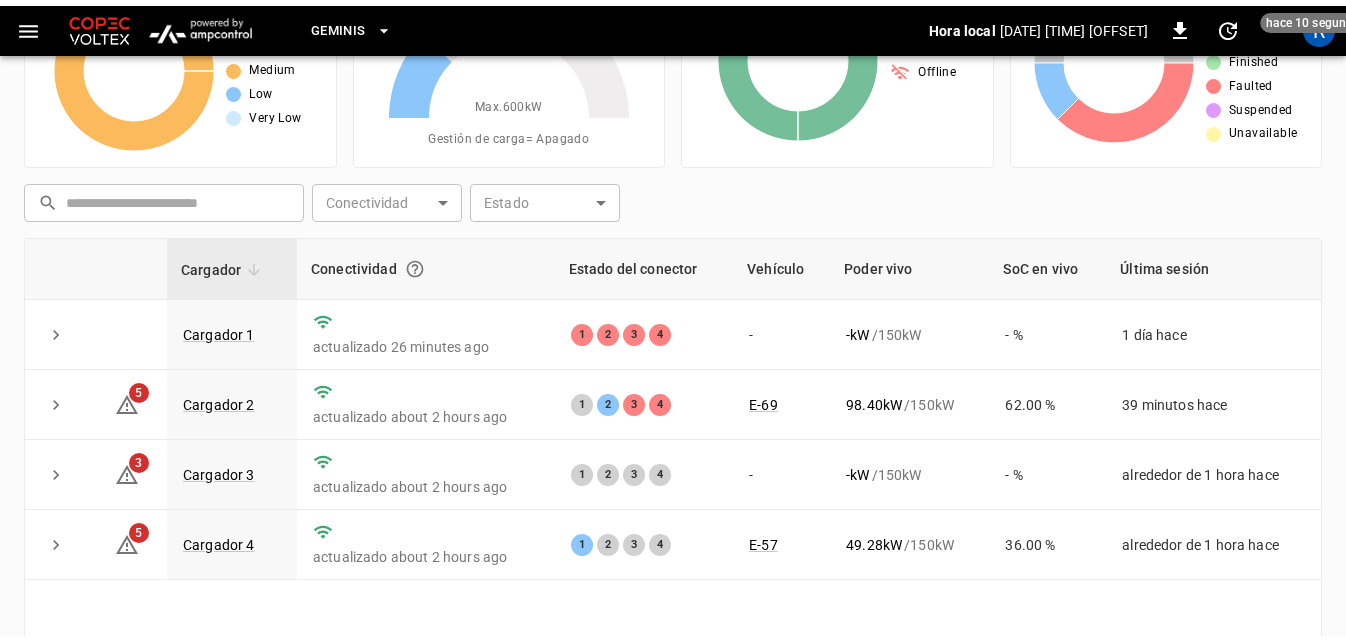 scroll, scrollTop: 200, scrollLeft: 0, axis: vertical 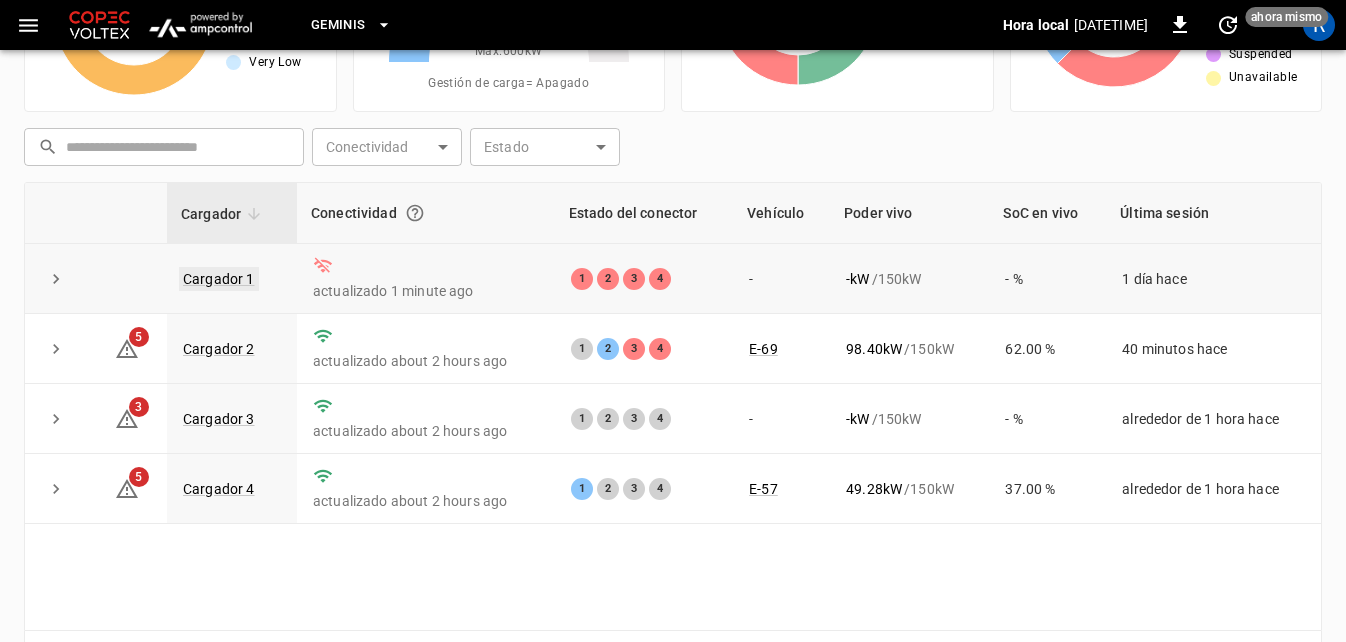 click on "Cargador 1" at bounding box center (219, 279) 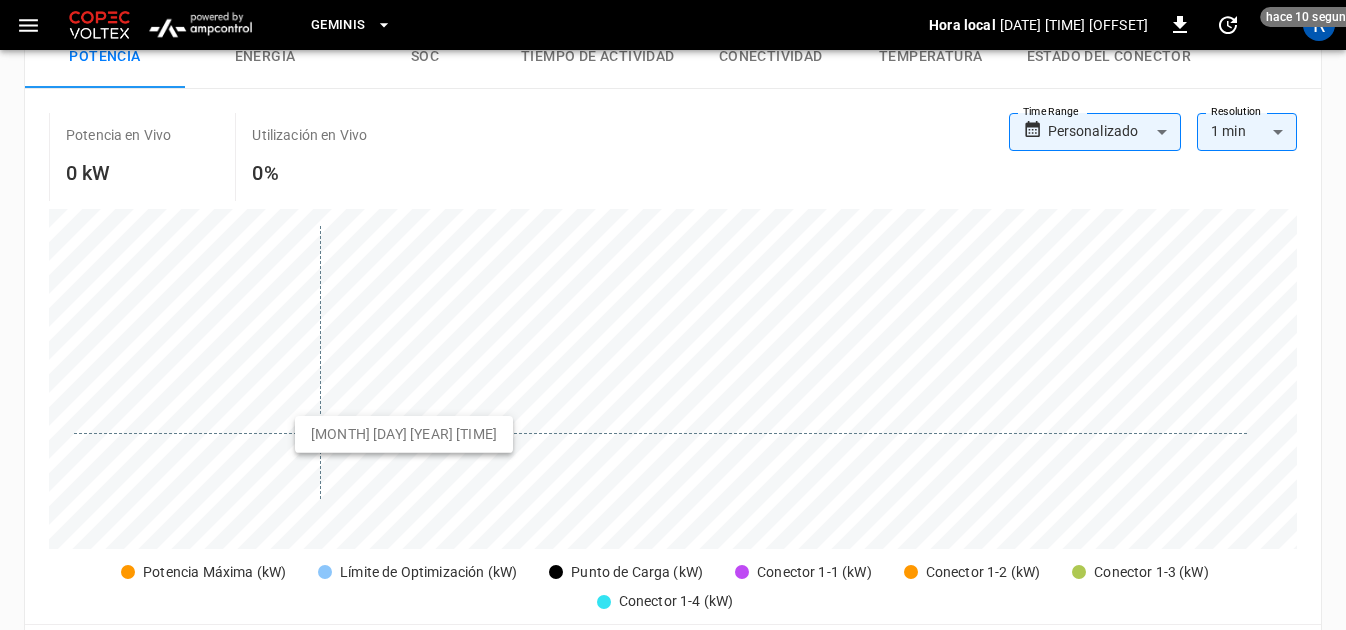 scroll, scrollTop: 0, scrollLeft: 0, axis: both 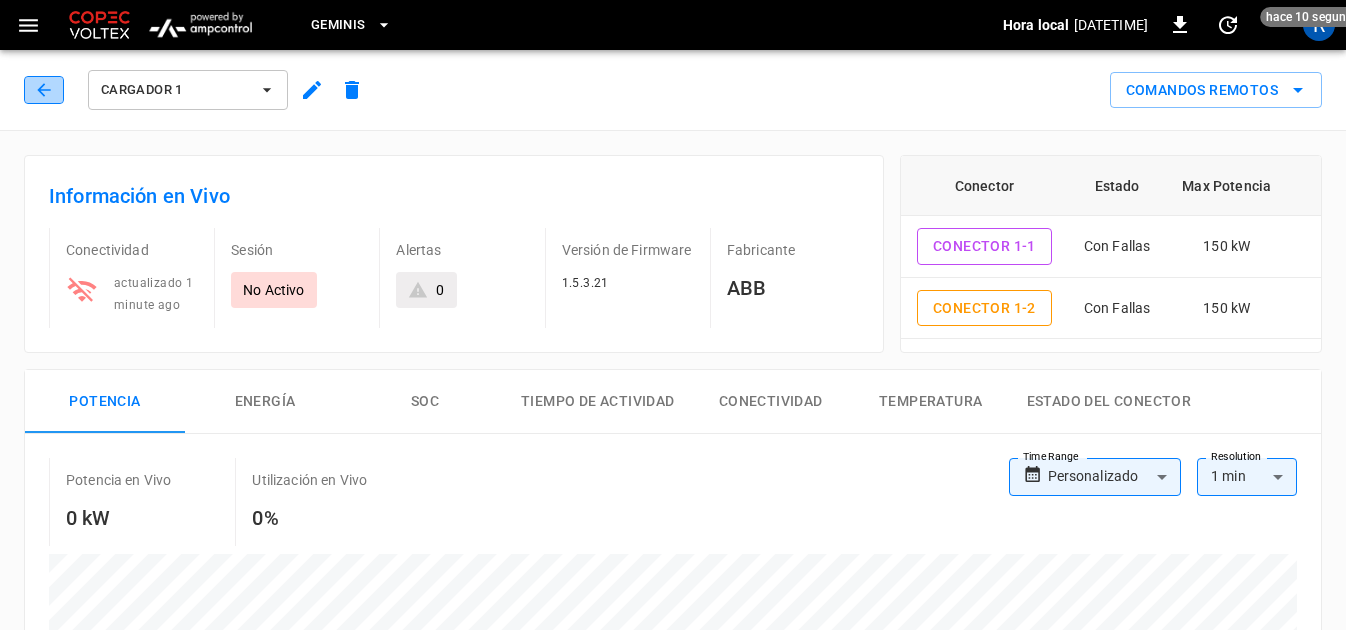 click 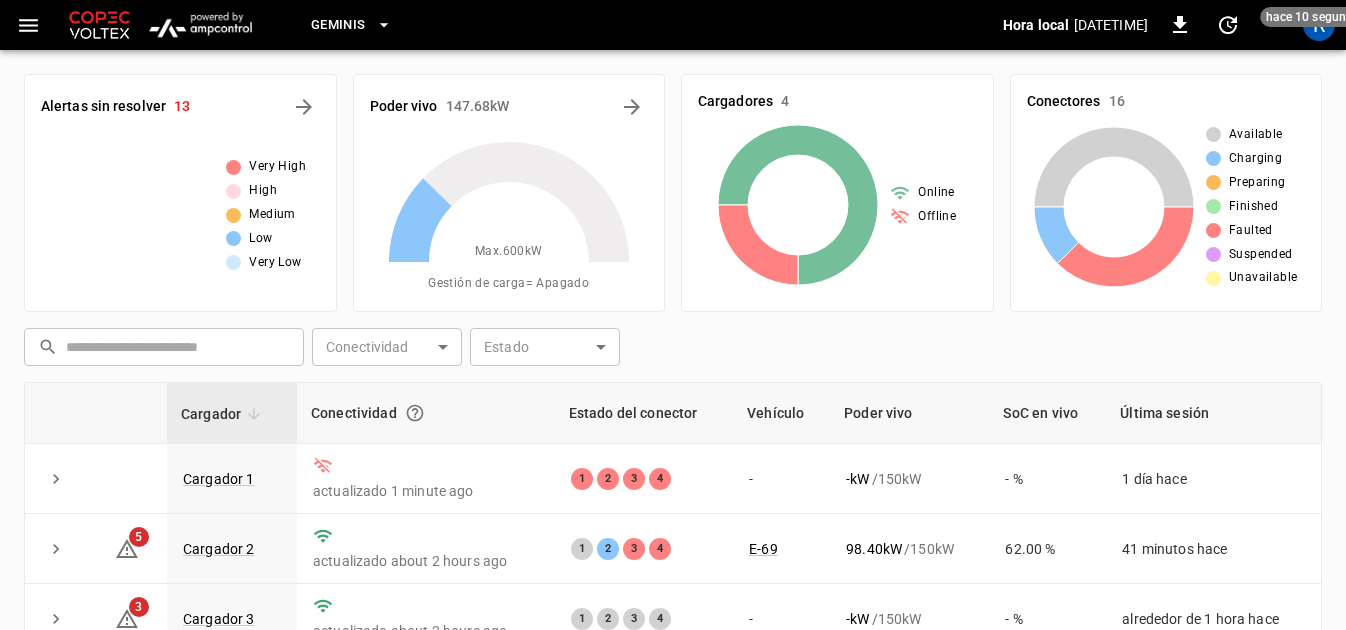 scroll, scrollTop: 200, scrollLeft: 0, axis: vertical 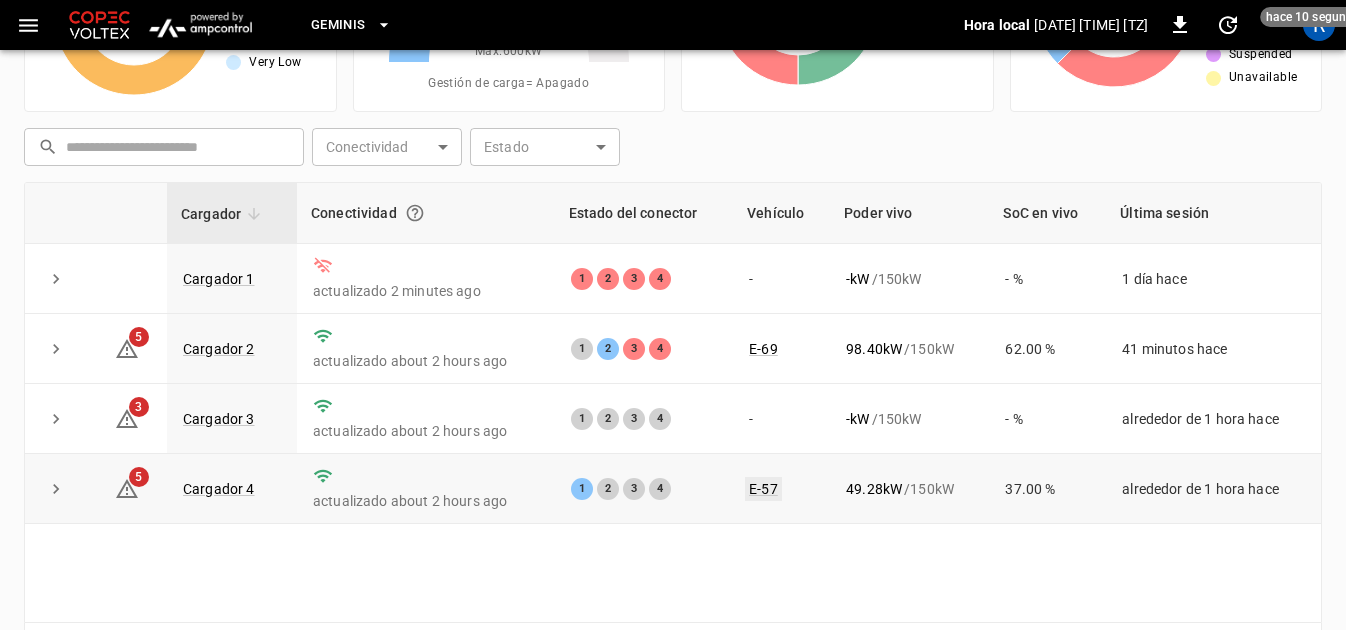 click on "E-57" at bounding box center [763, 489] 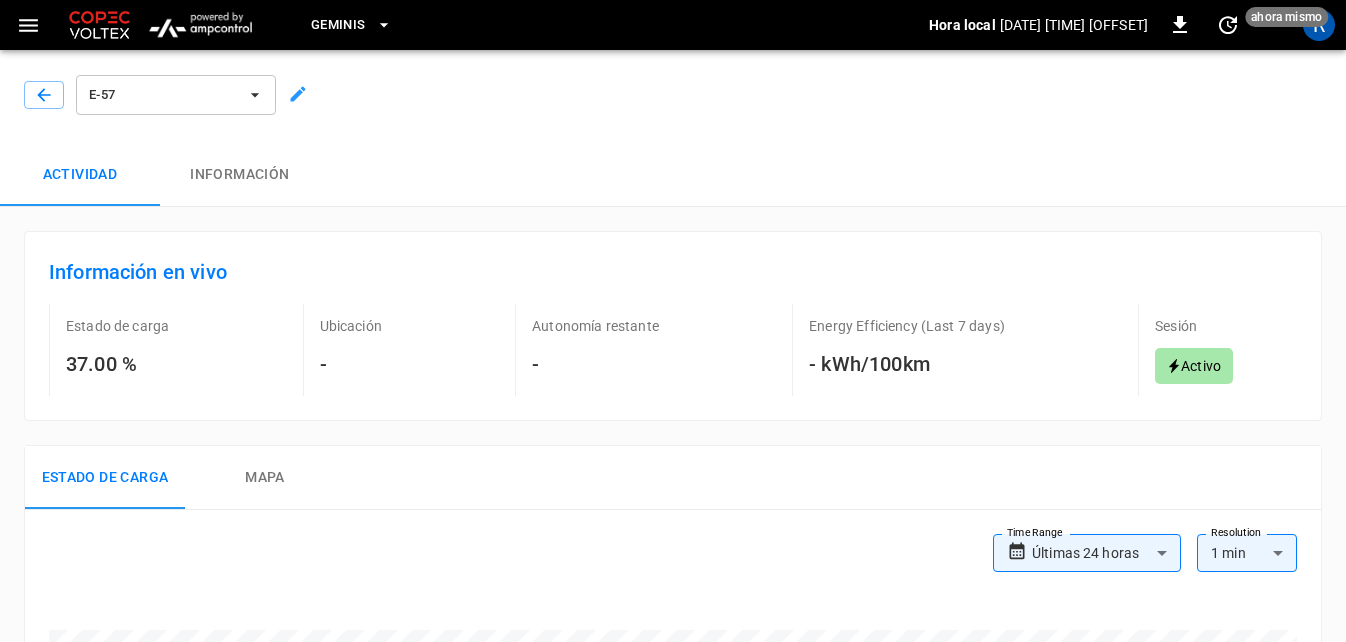 scroll, scrollTop: 0, scrollLeft: 0, axis: both 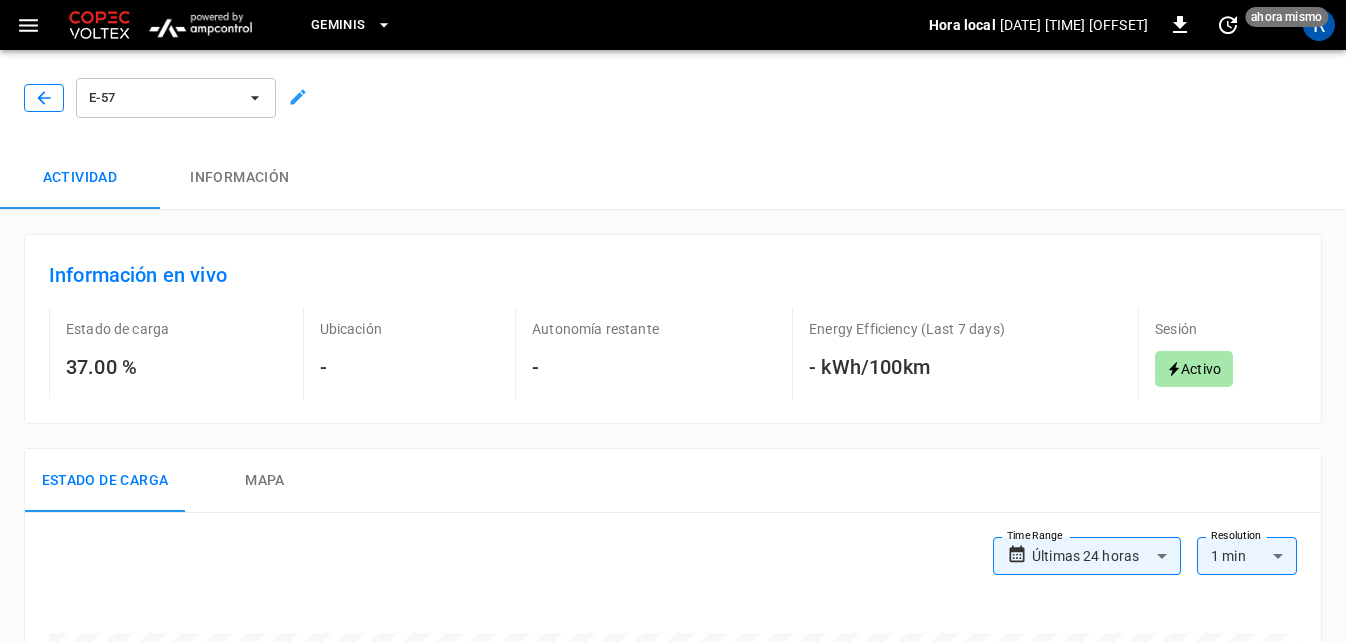 click 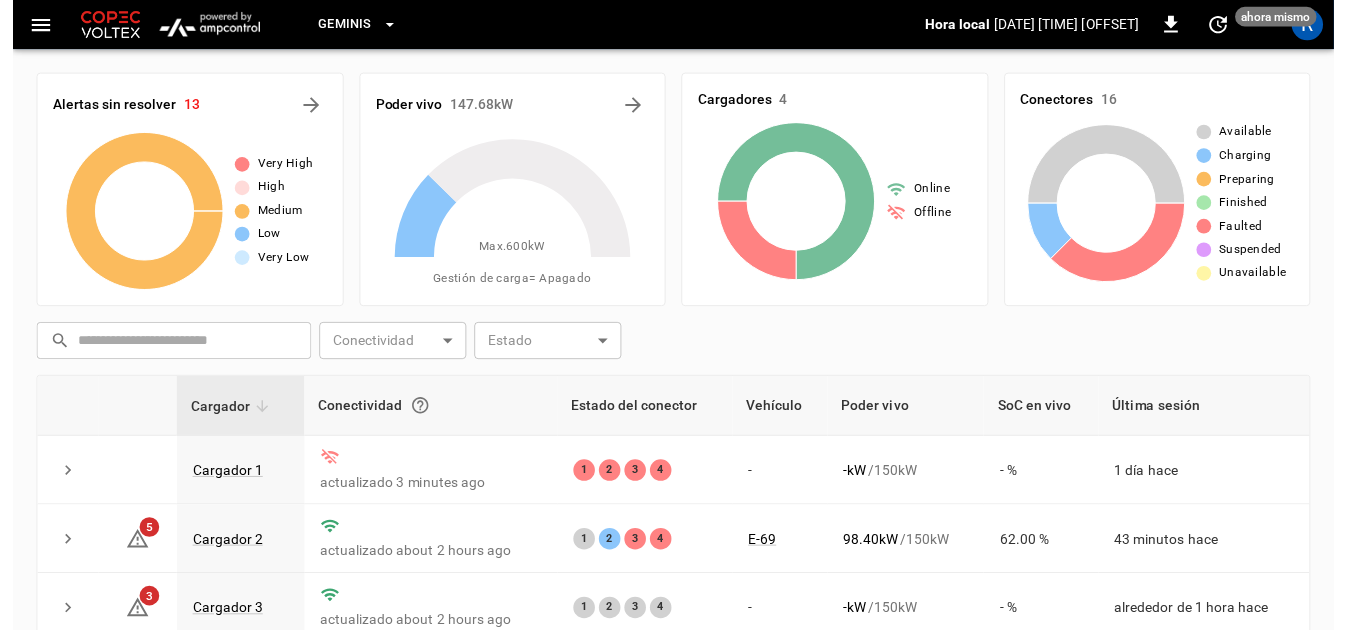 scroll, scrollTop: 200, scrollLeft: 0, axis: vertical 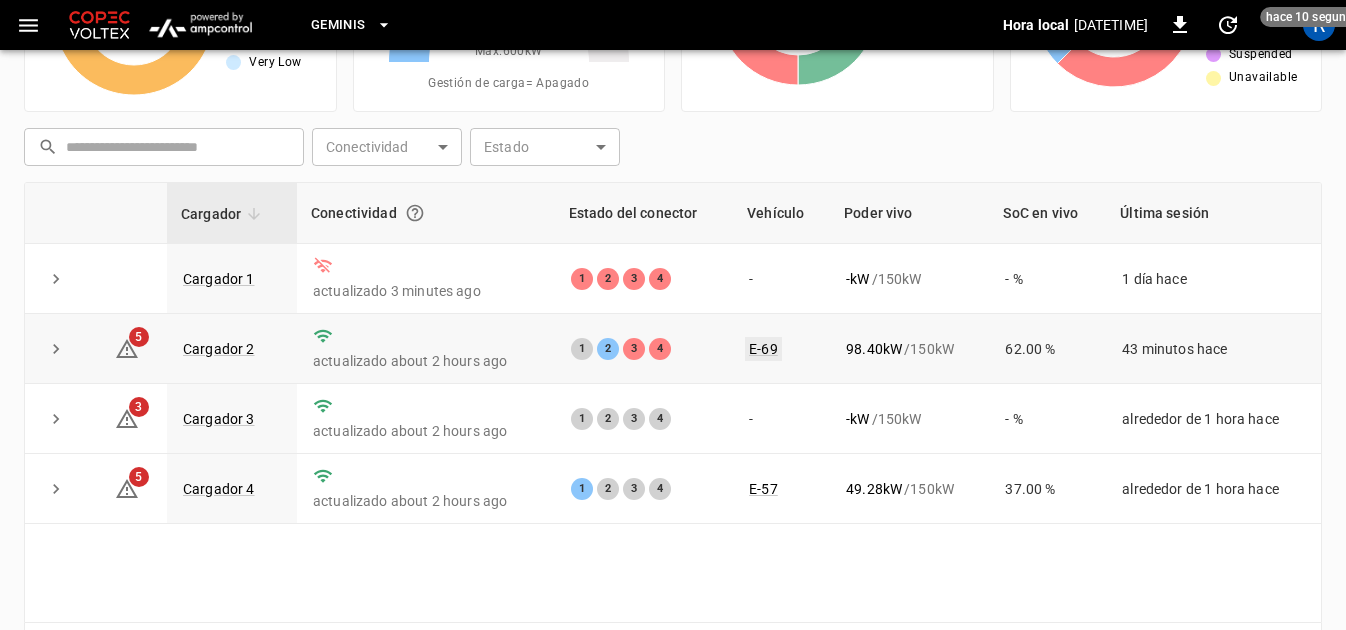 click on "E-69" at bounding box center (763, 349) 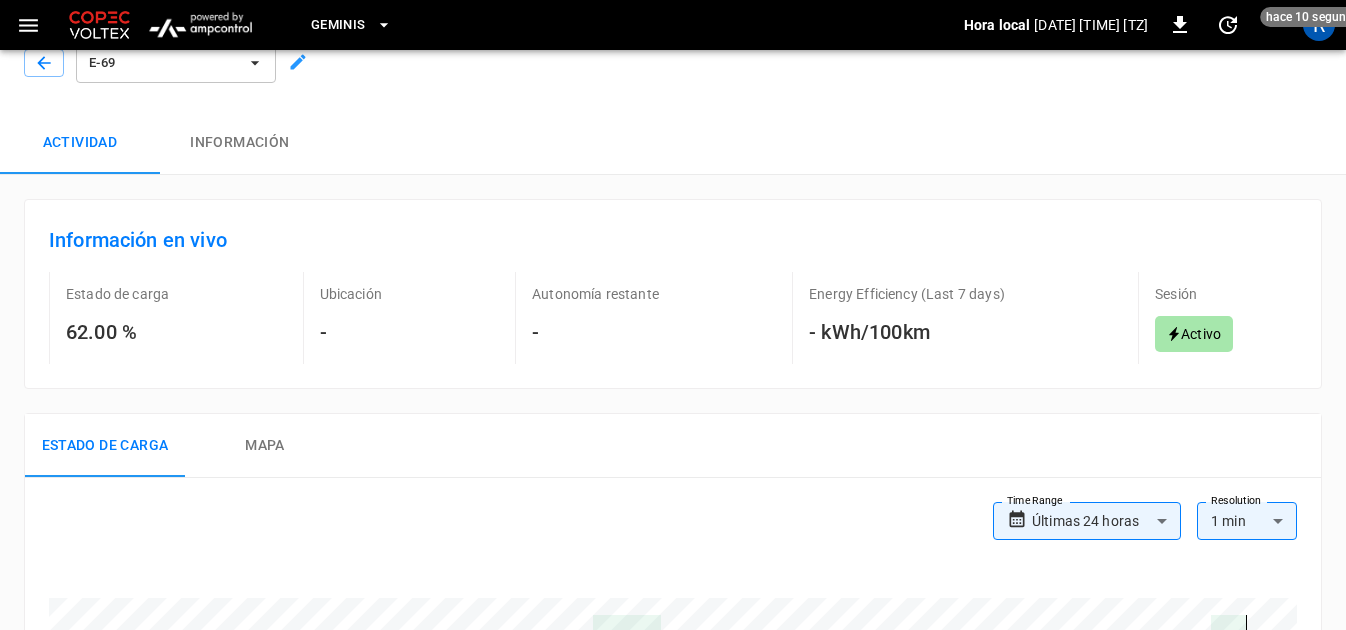 scroll, scrollTop: 0, scrollLeft: 0, axis: both 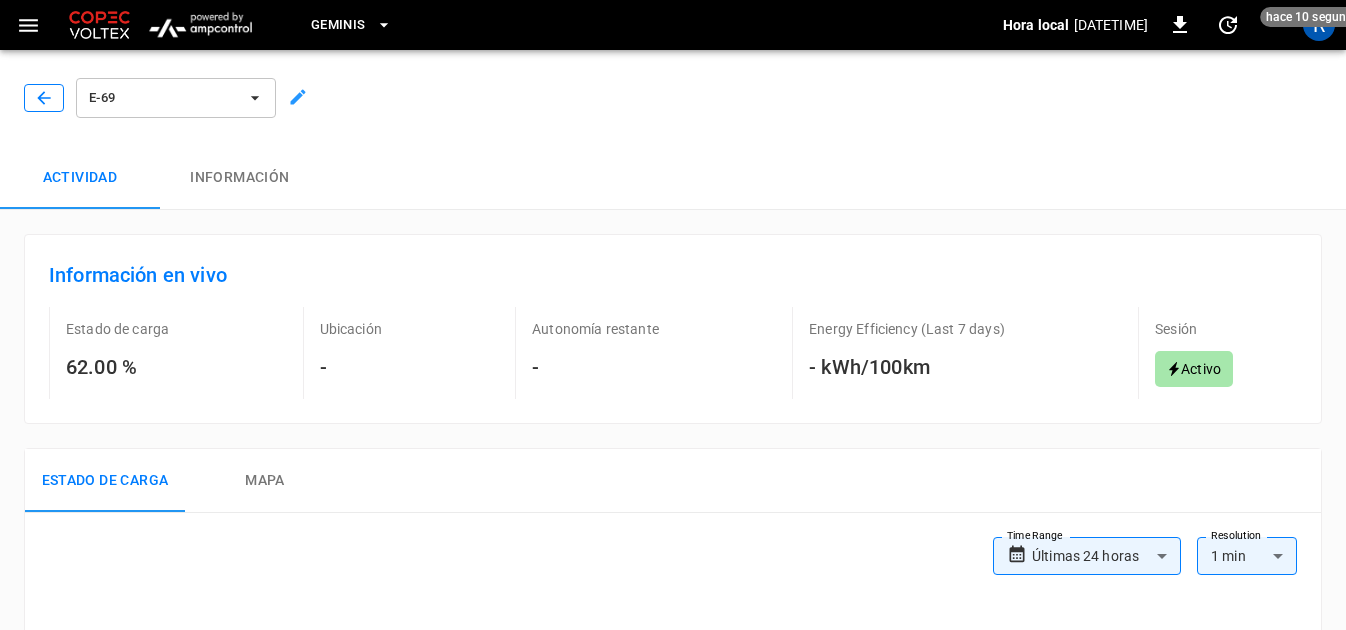 click 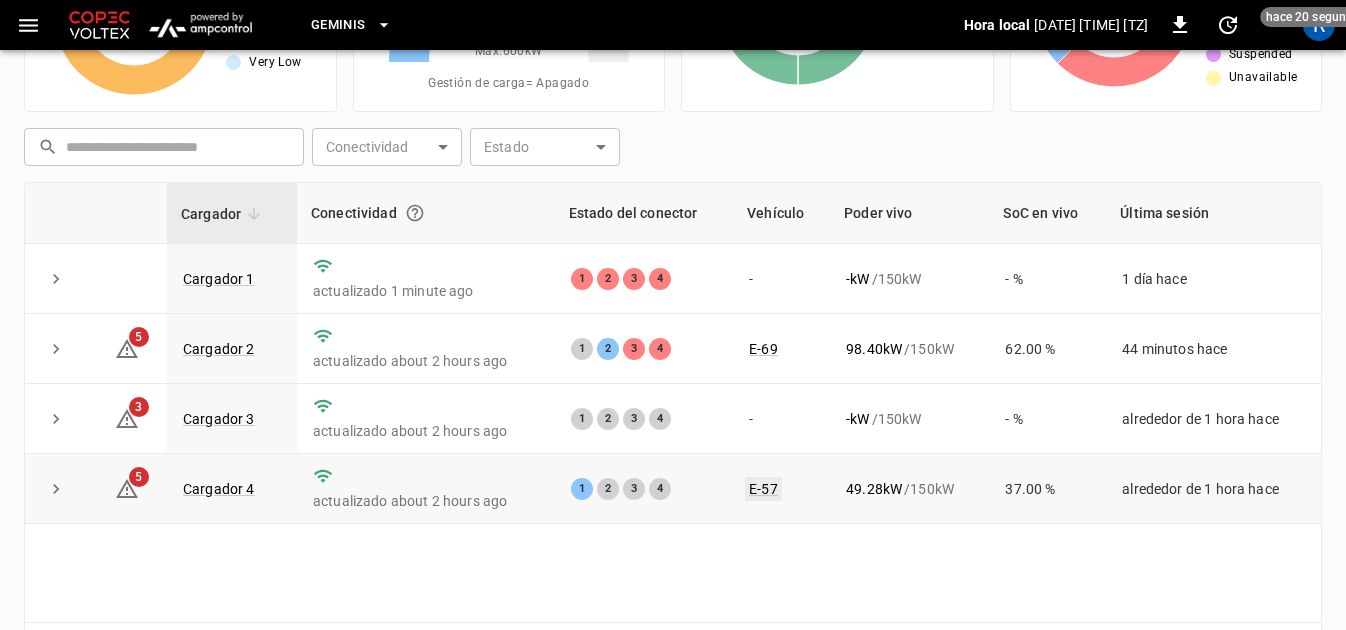 click on "E-57" at bounding box center (763, 489) 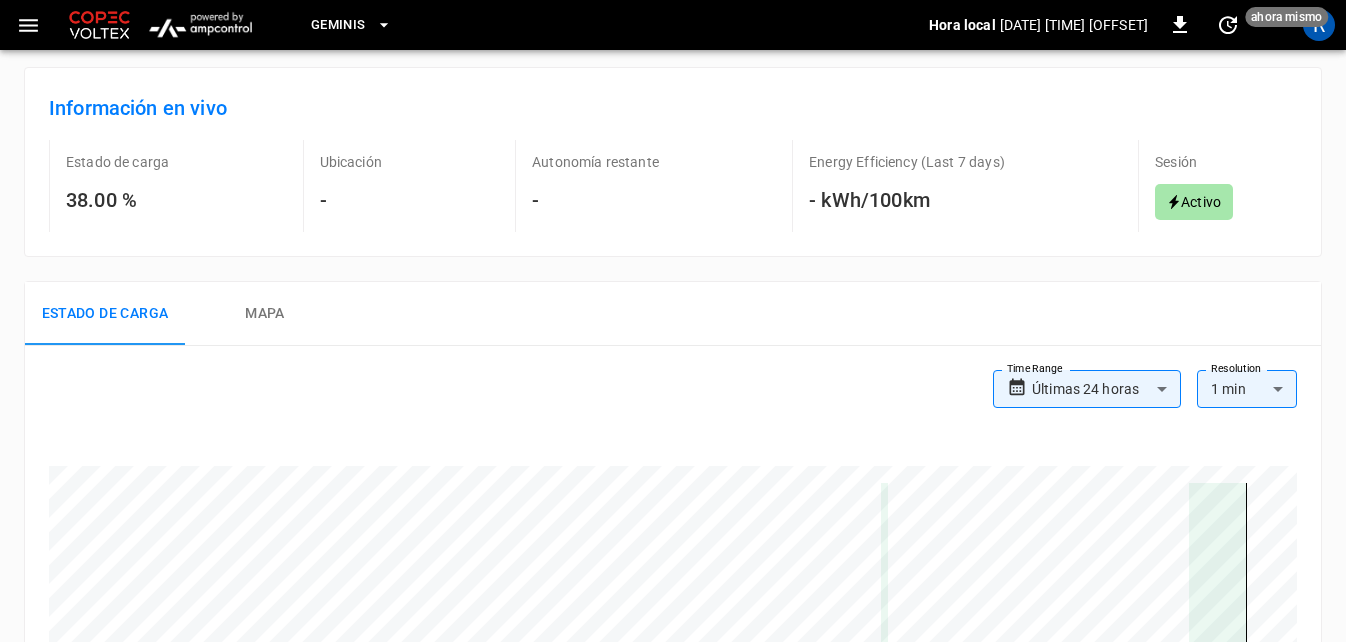 scroll, scrollTop: 0, scrollLeft: 0, axis: both 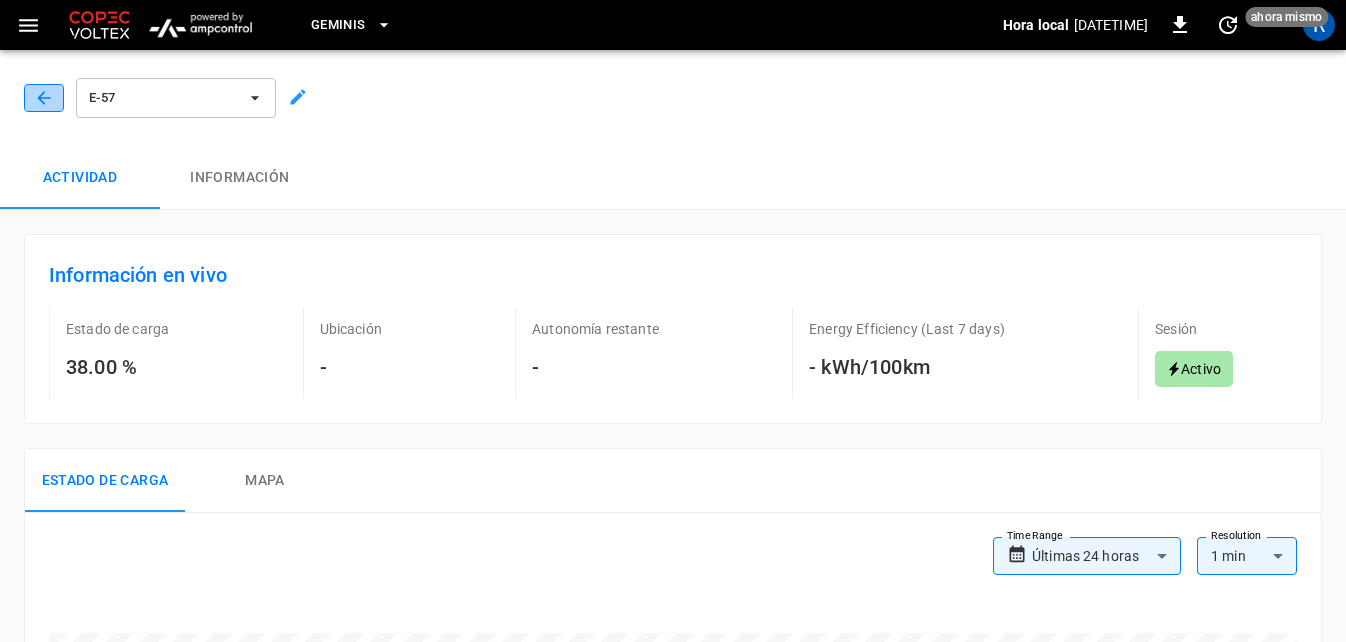 click 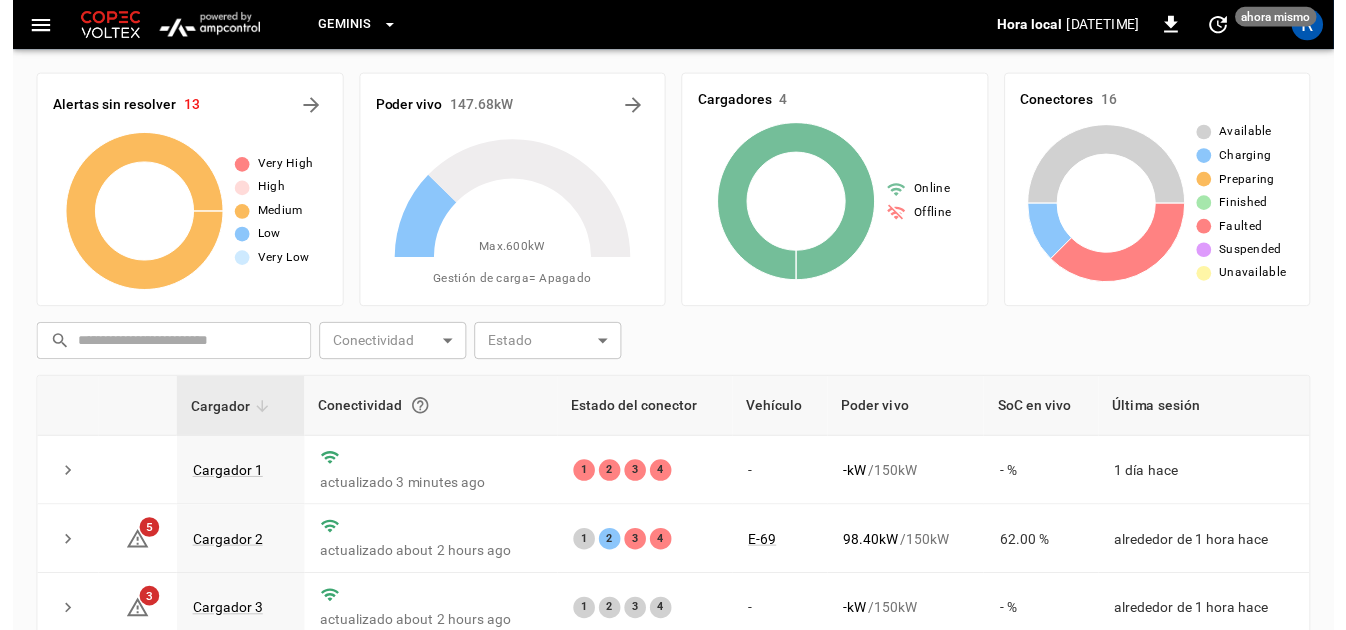 scroll, scrollTop: 200, scrollLeft: 0, axis: vertical 